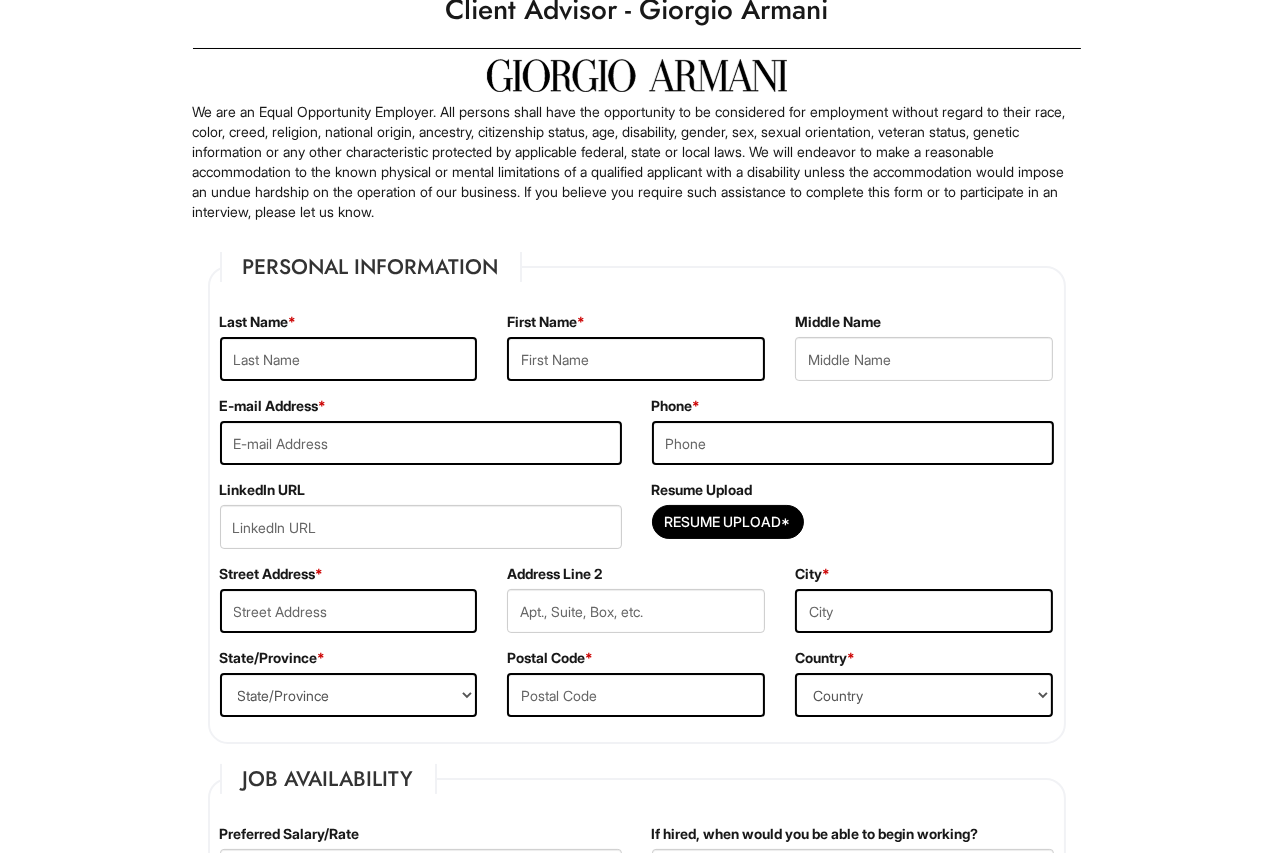 scroll, scrollTop: 66, scrollLeft: 0, axis: vertical 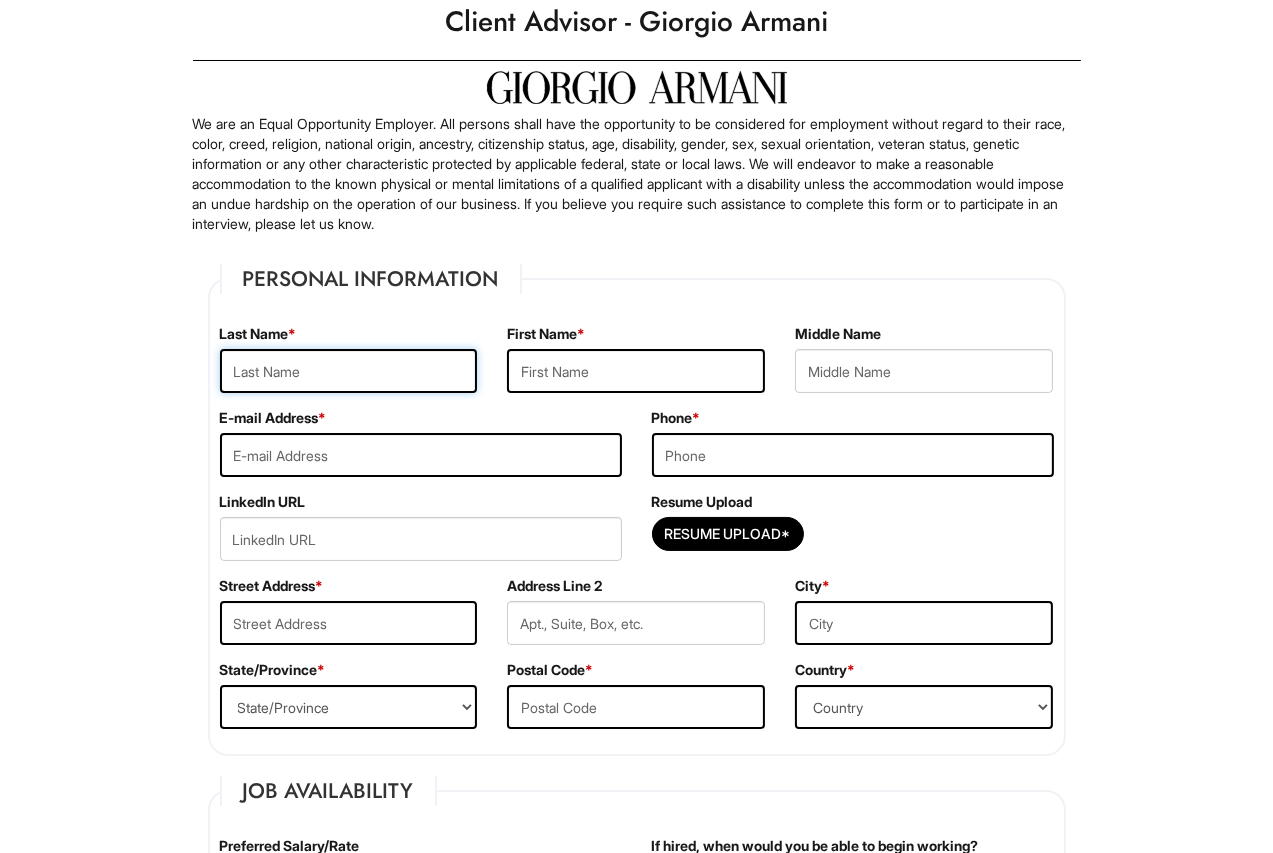 click at bounding box center [349, 371] 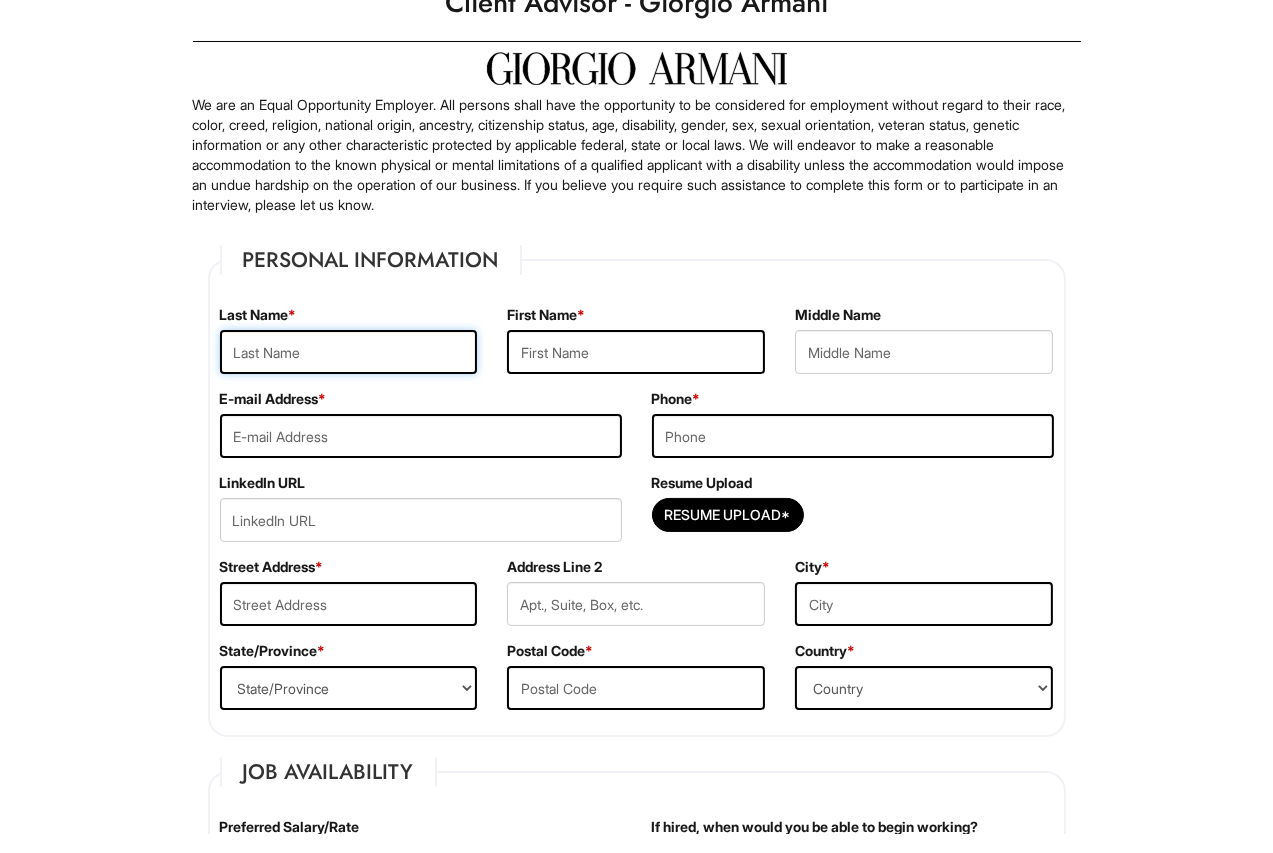 scroll, scrollTop: 66, scrollLeft: 0, axis: vertical 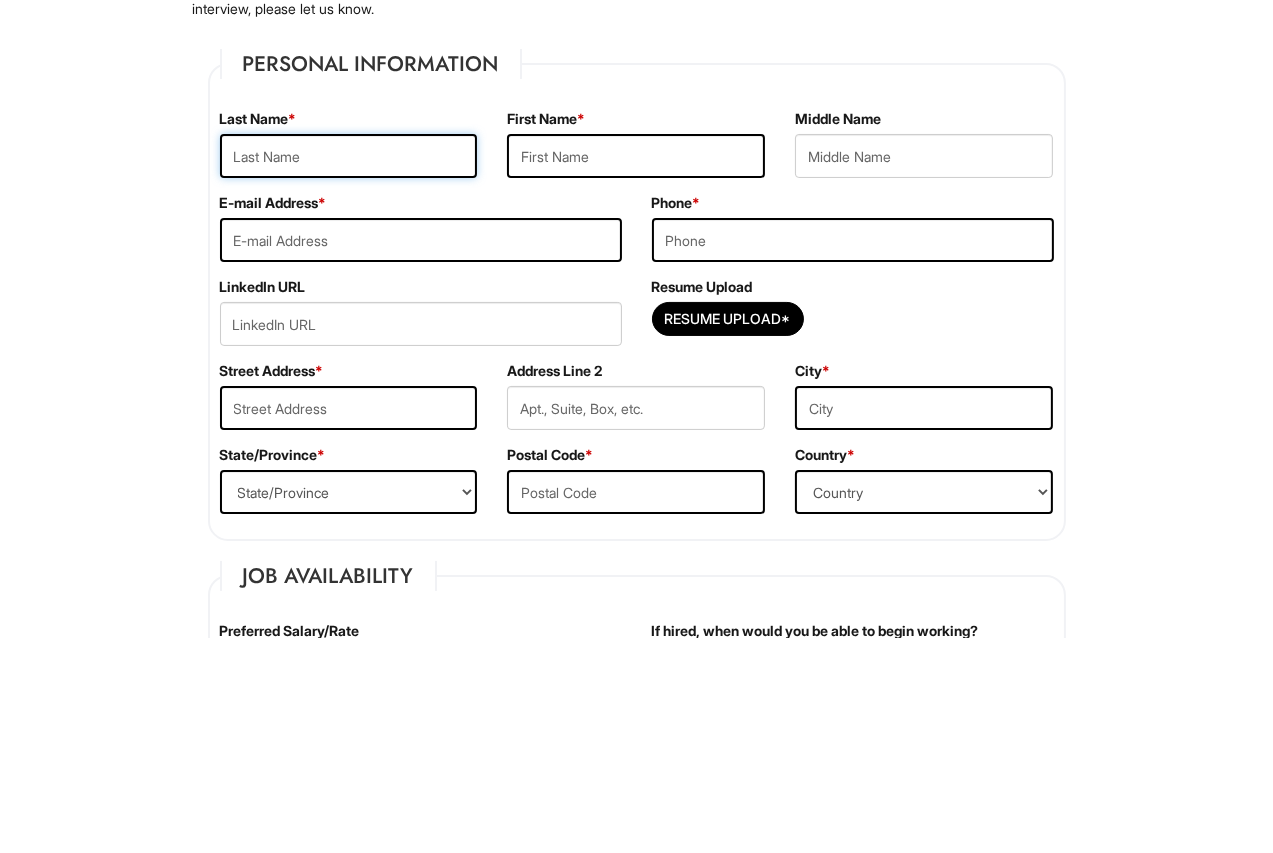 type on "Douglas" 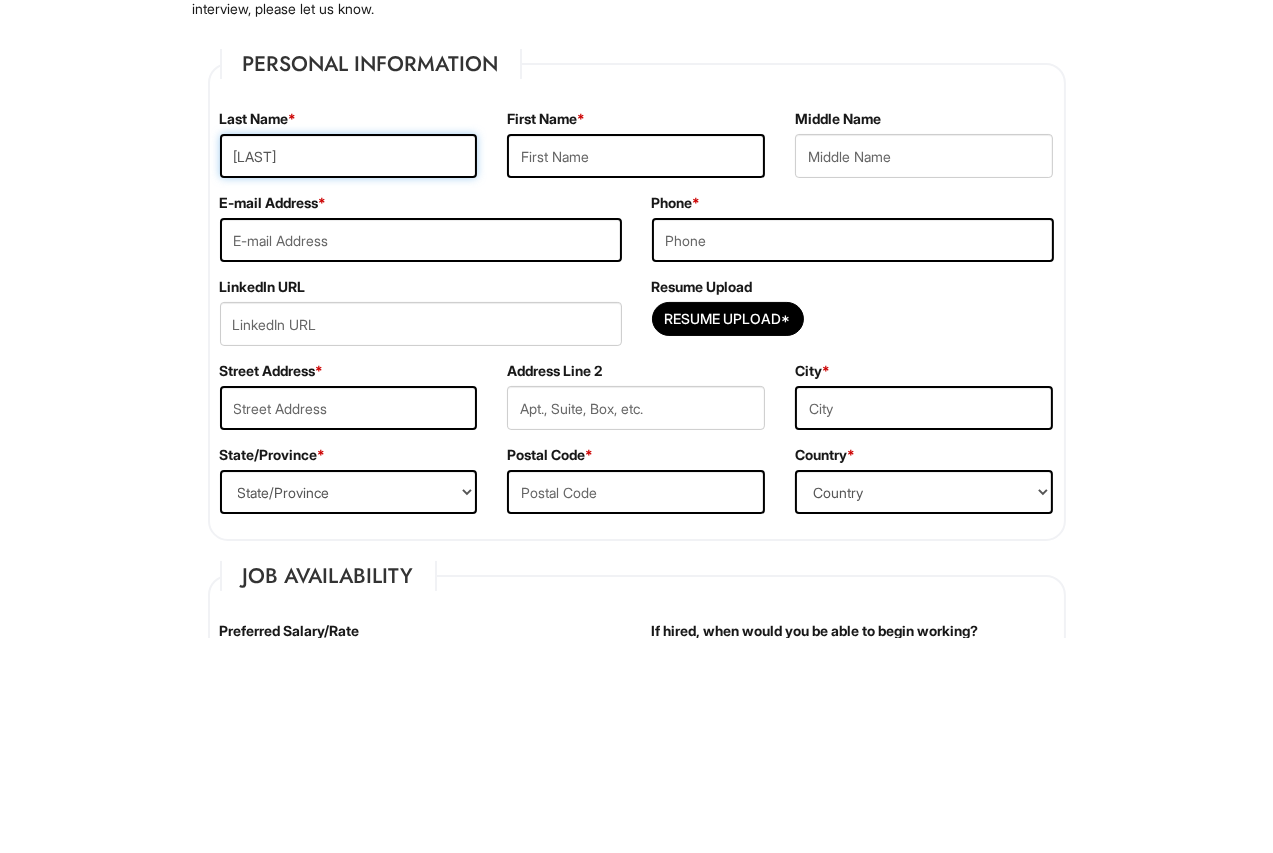 scroll, scrollTop: 66, scrollLeft: 0, axis: vertical 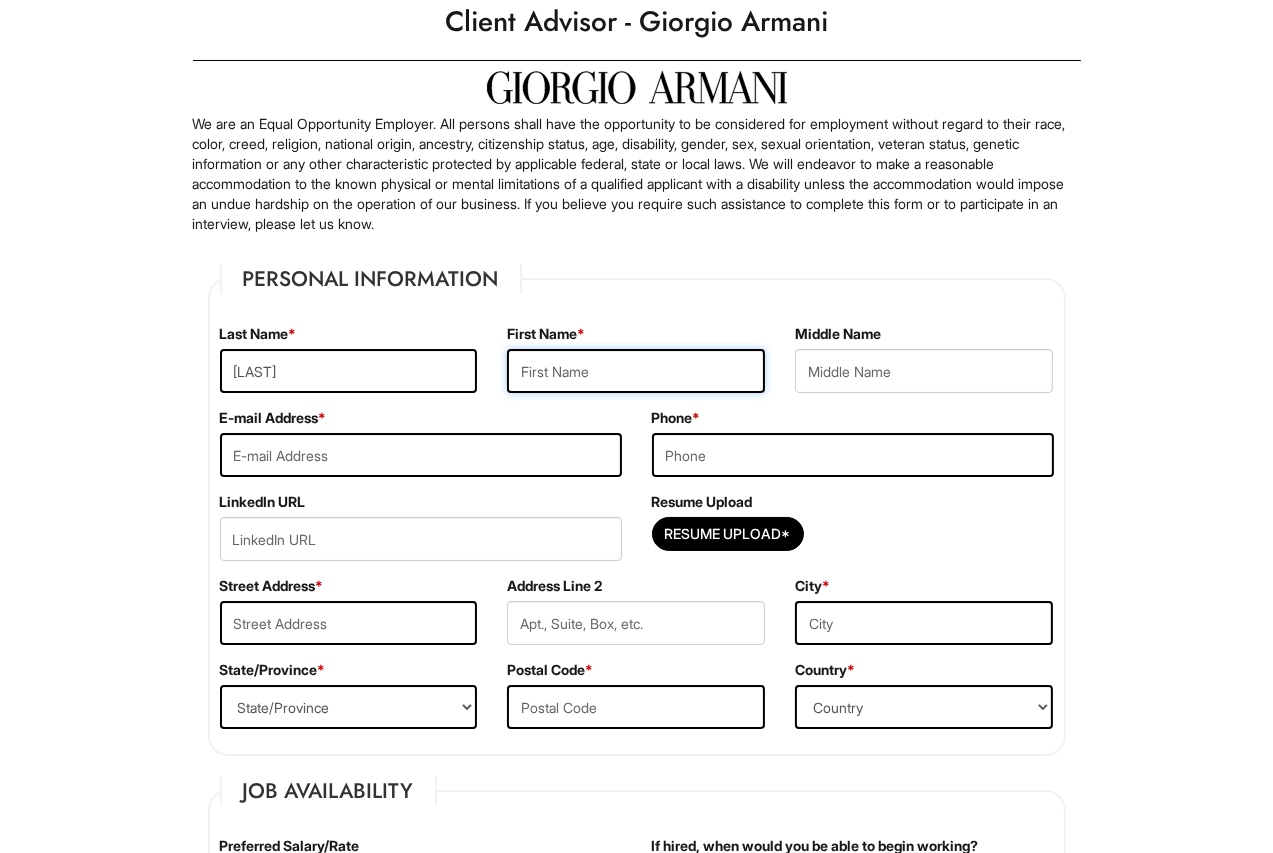 click at bounding box center (636, 371) 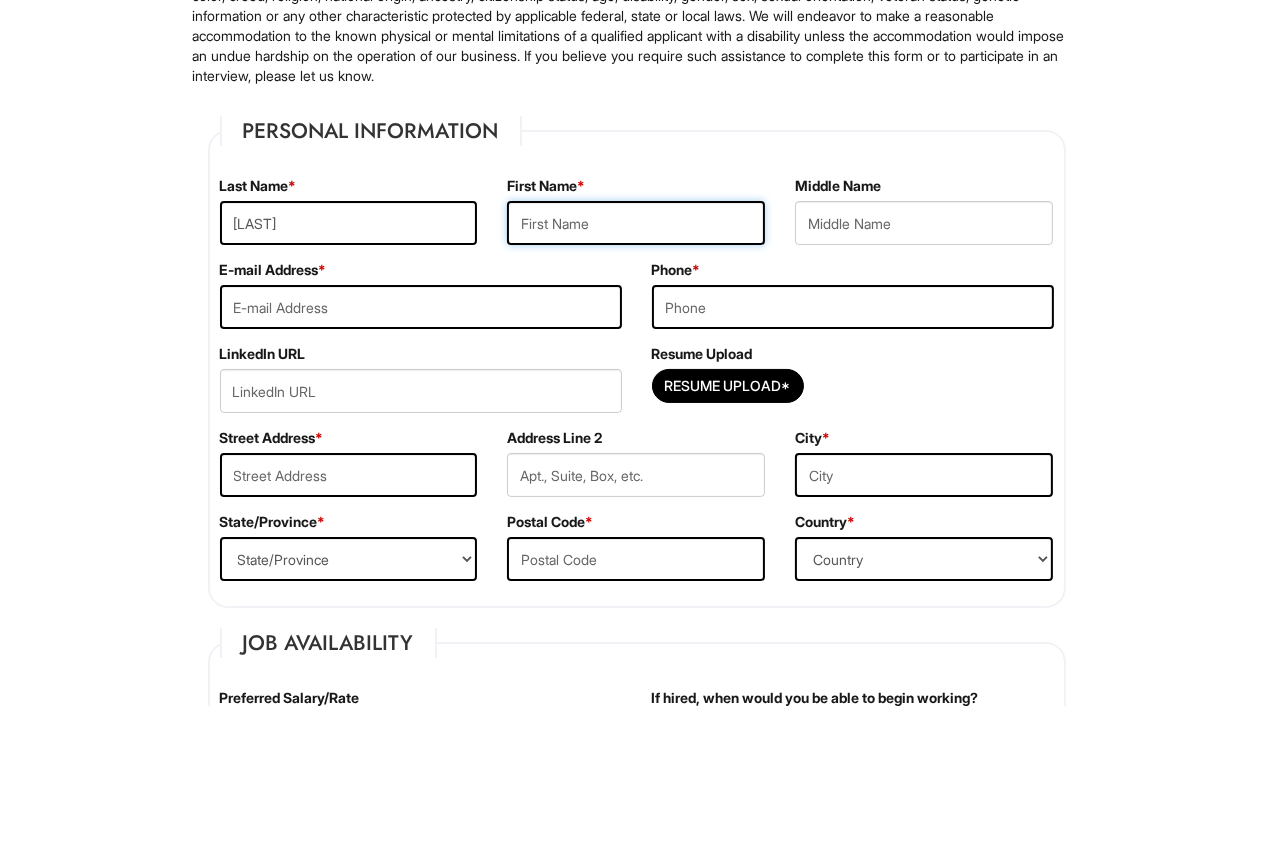 scroll, scrollTop: 66, scrollLeft: 0, axis: vertical 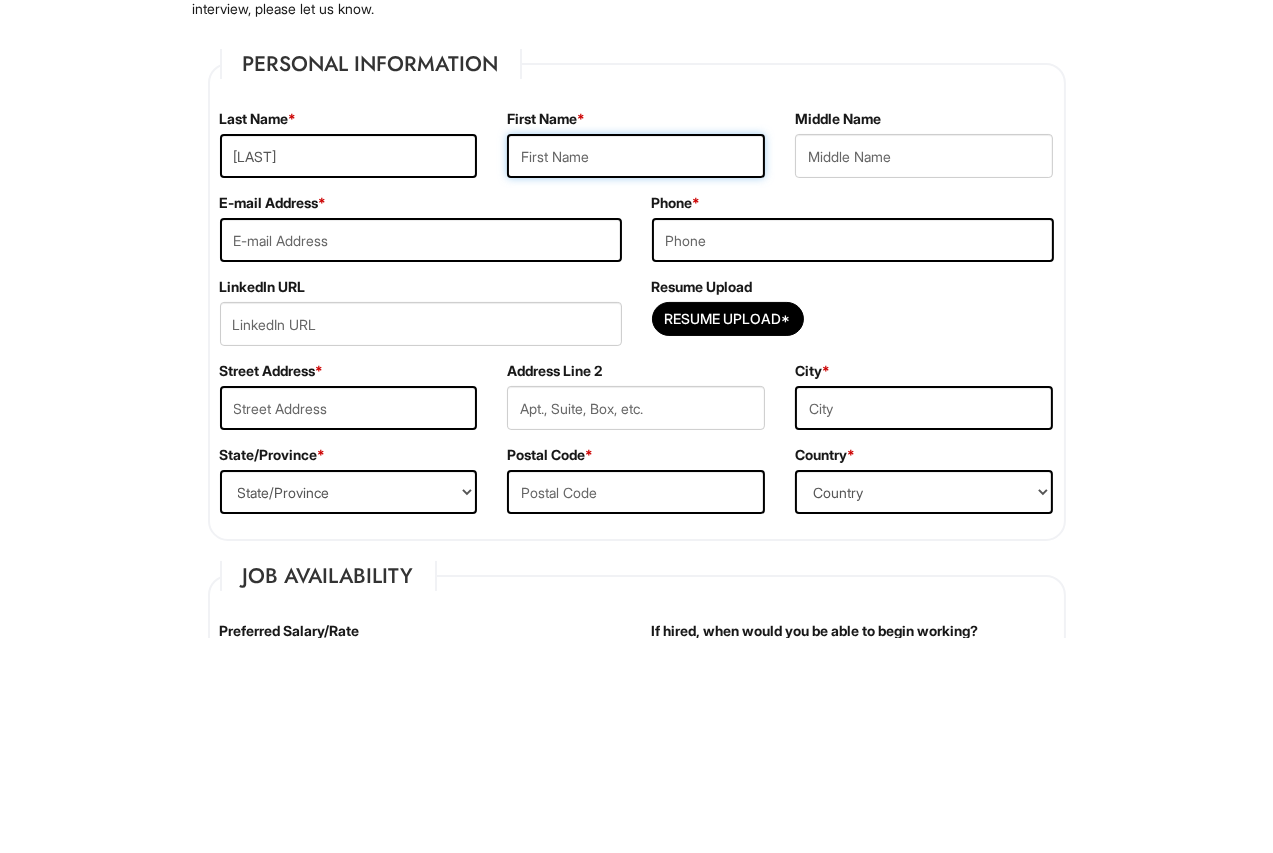 type on "Elijah" 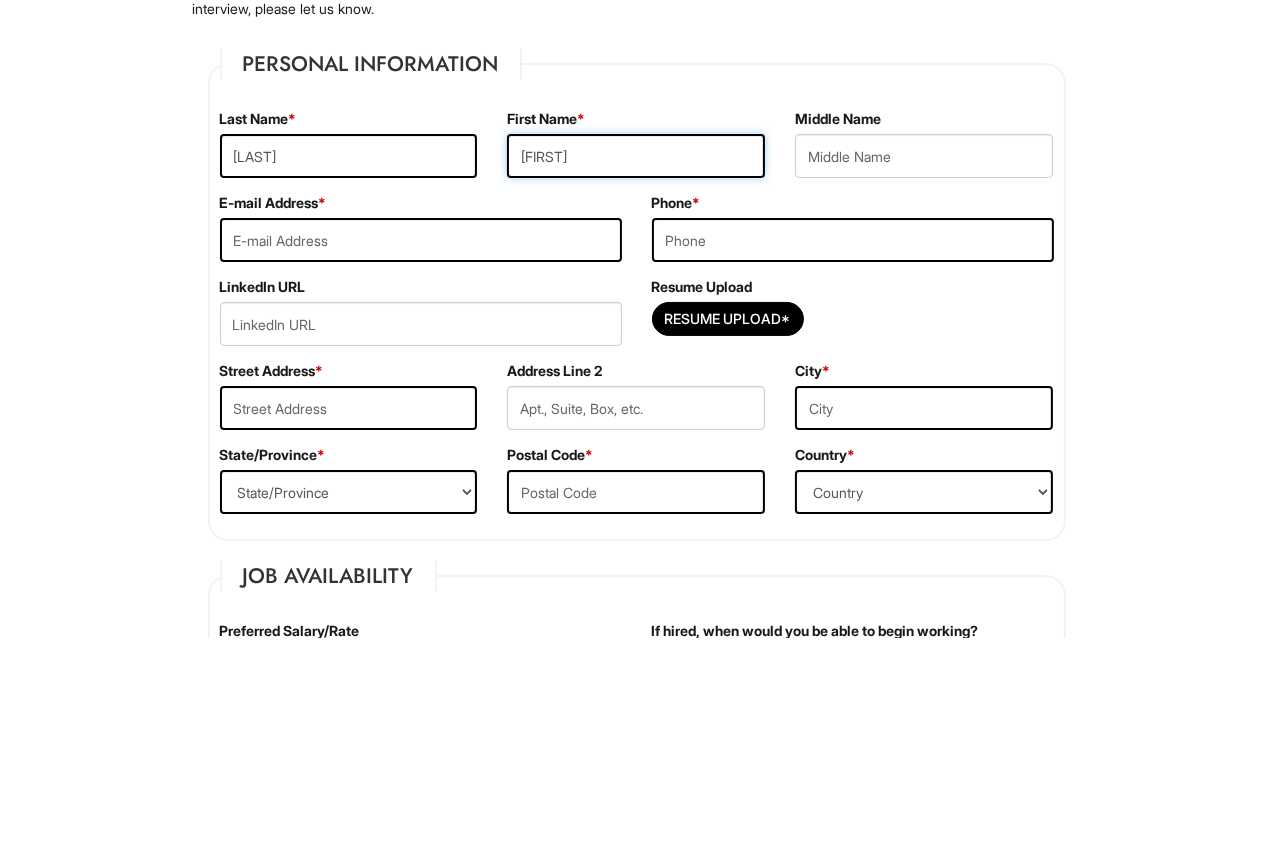 scroll, scrollTop: 66, scrollLeft: 0, axis: vertical 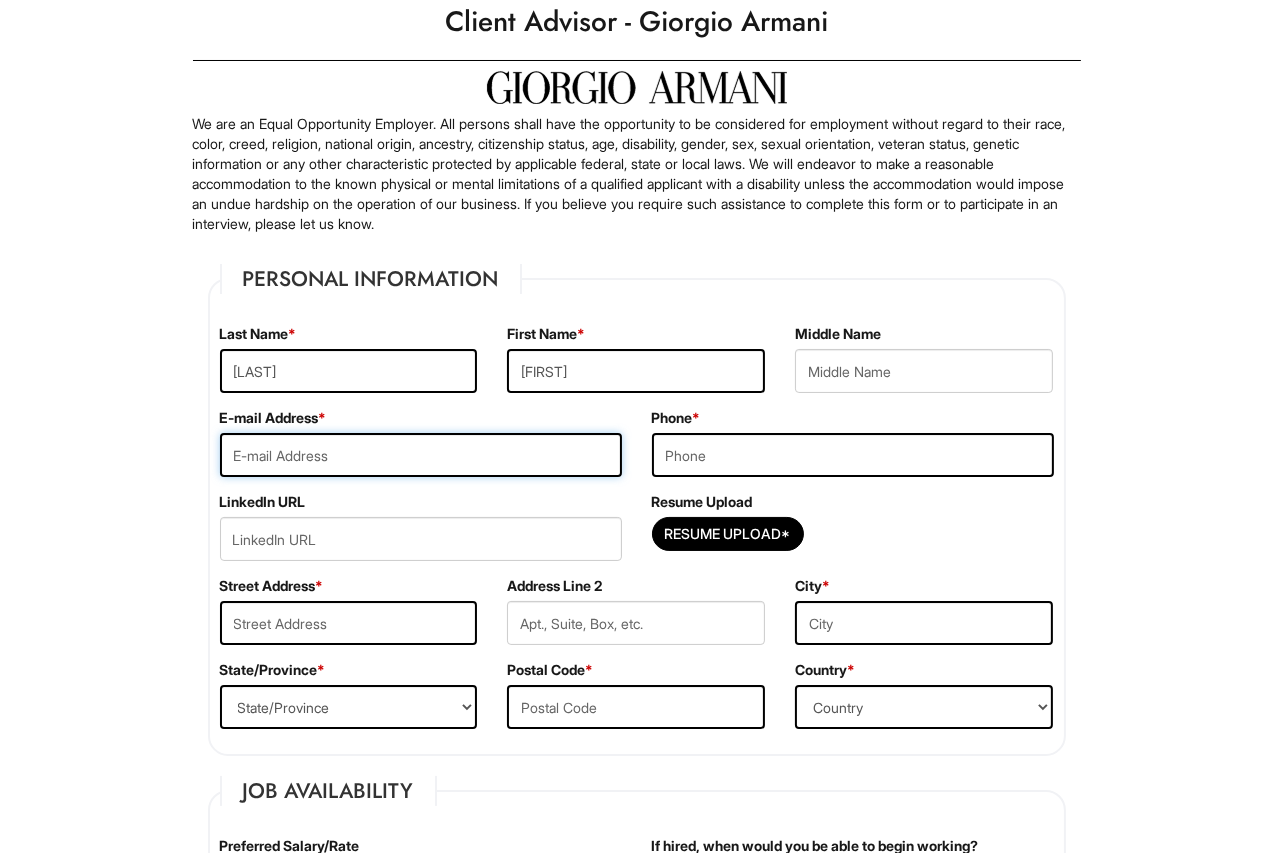 click at bounding box center [421, 455] 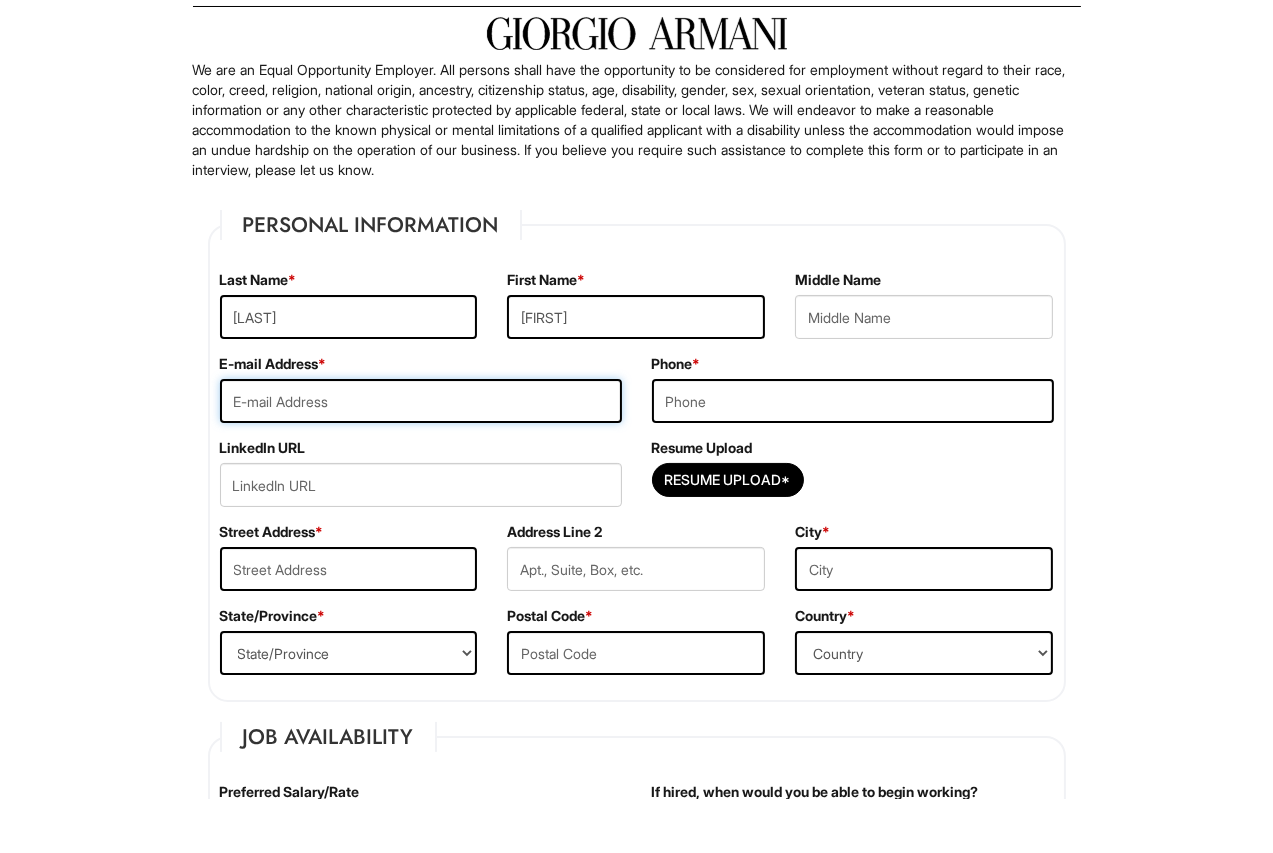scroll, scrollTop: 66, scrollLeft: 0, axis: vertical 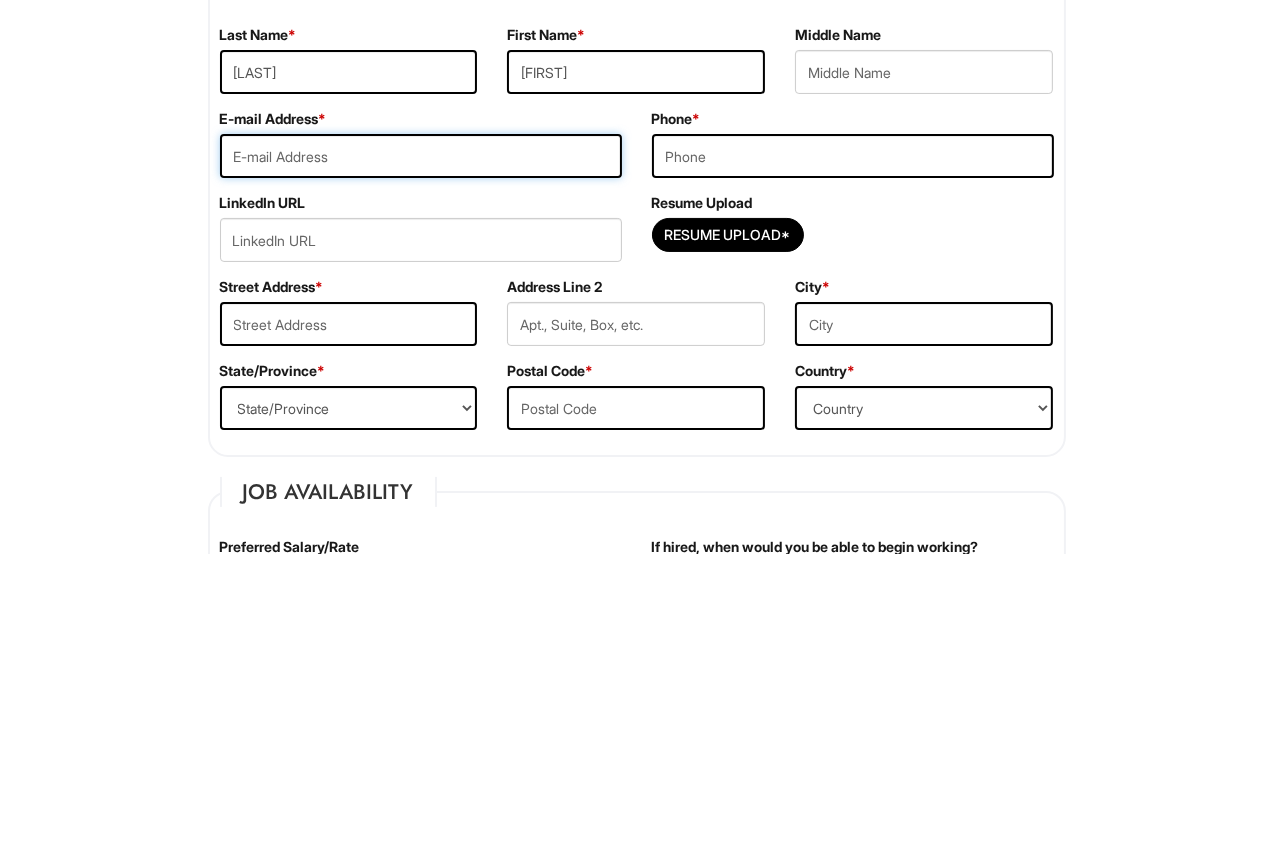 type on "douglaselijah23@gmail.com" 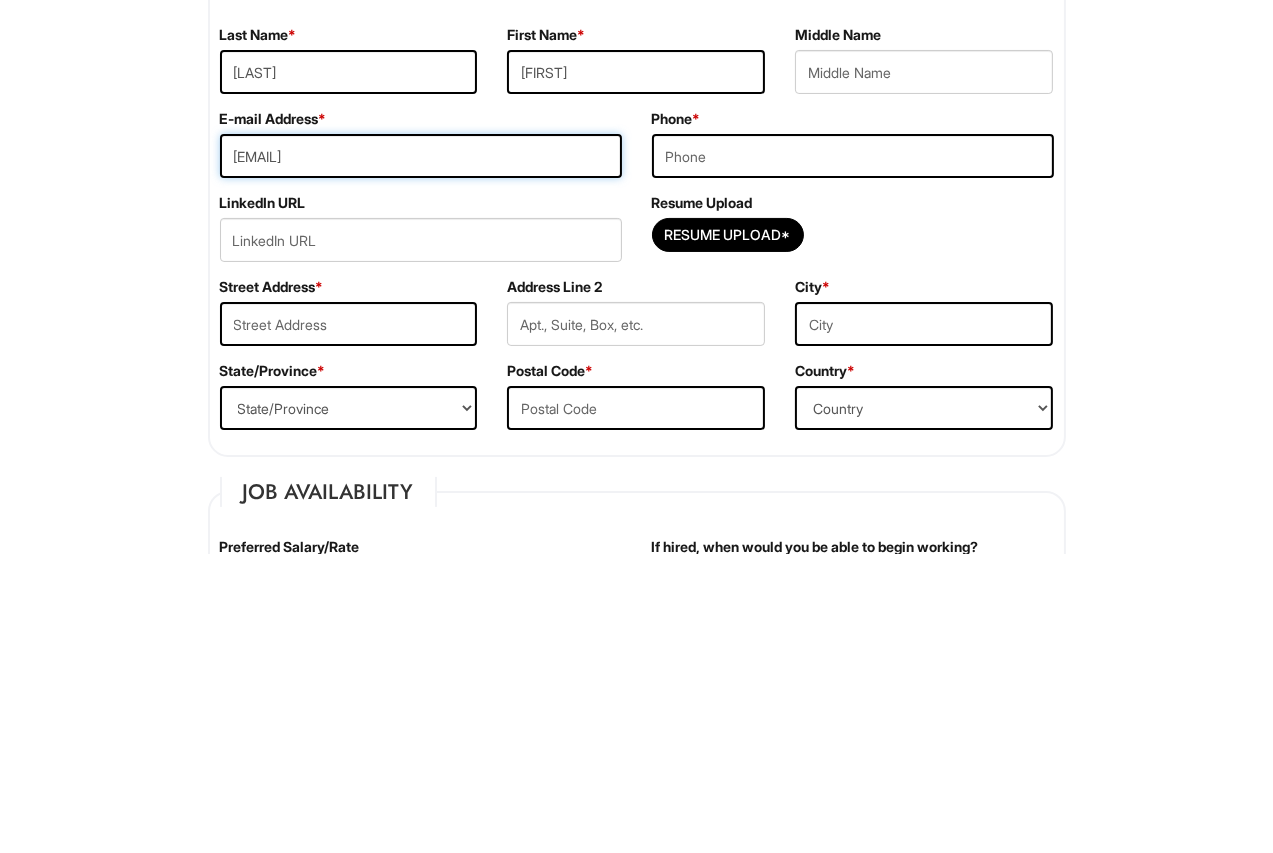 scroll, scrollTop: 66, scrollLeft: 0, axis: vertical 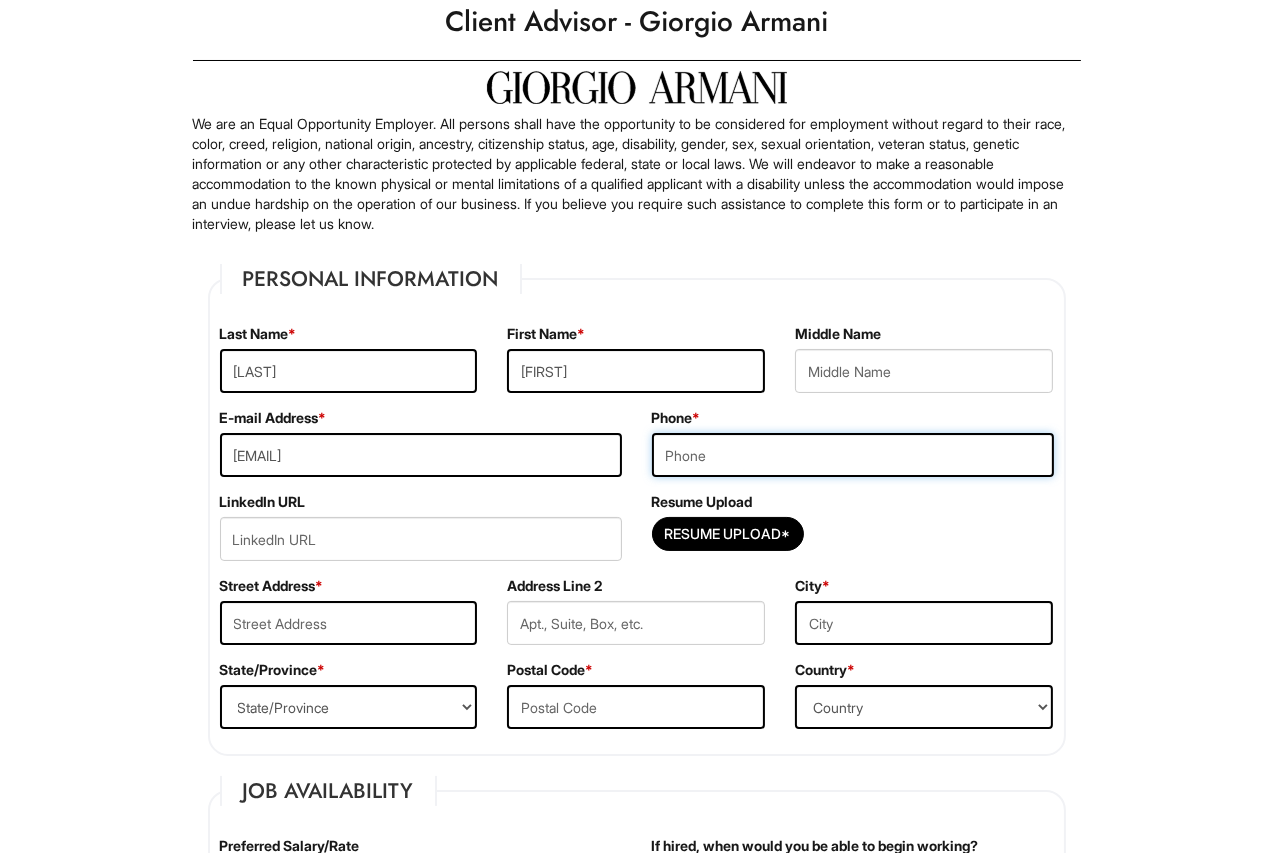 click at bounding box center [853, 455] 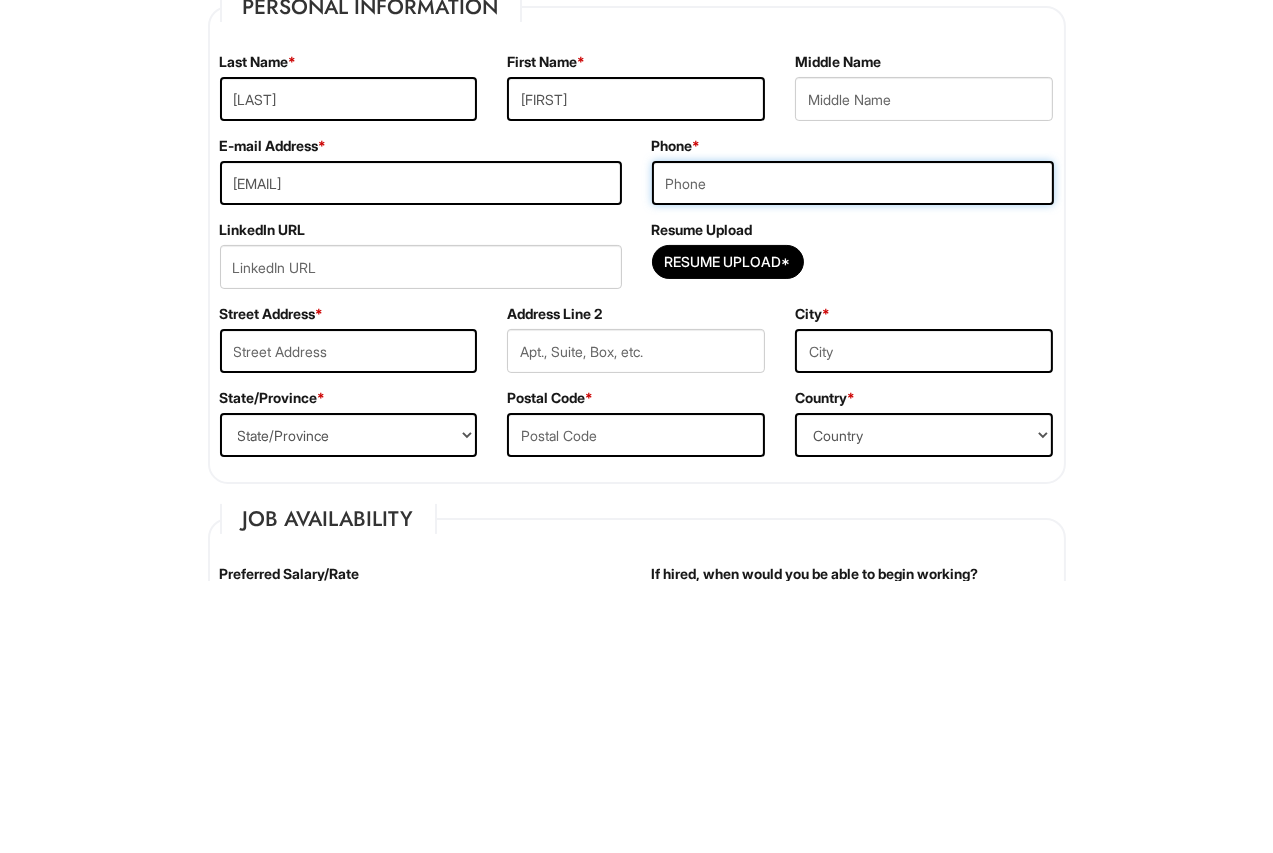 scroll, scrollTop: 66, scrollLeft: 0, axis: vertical 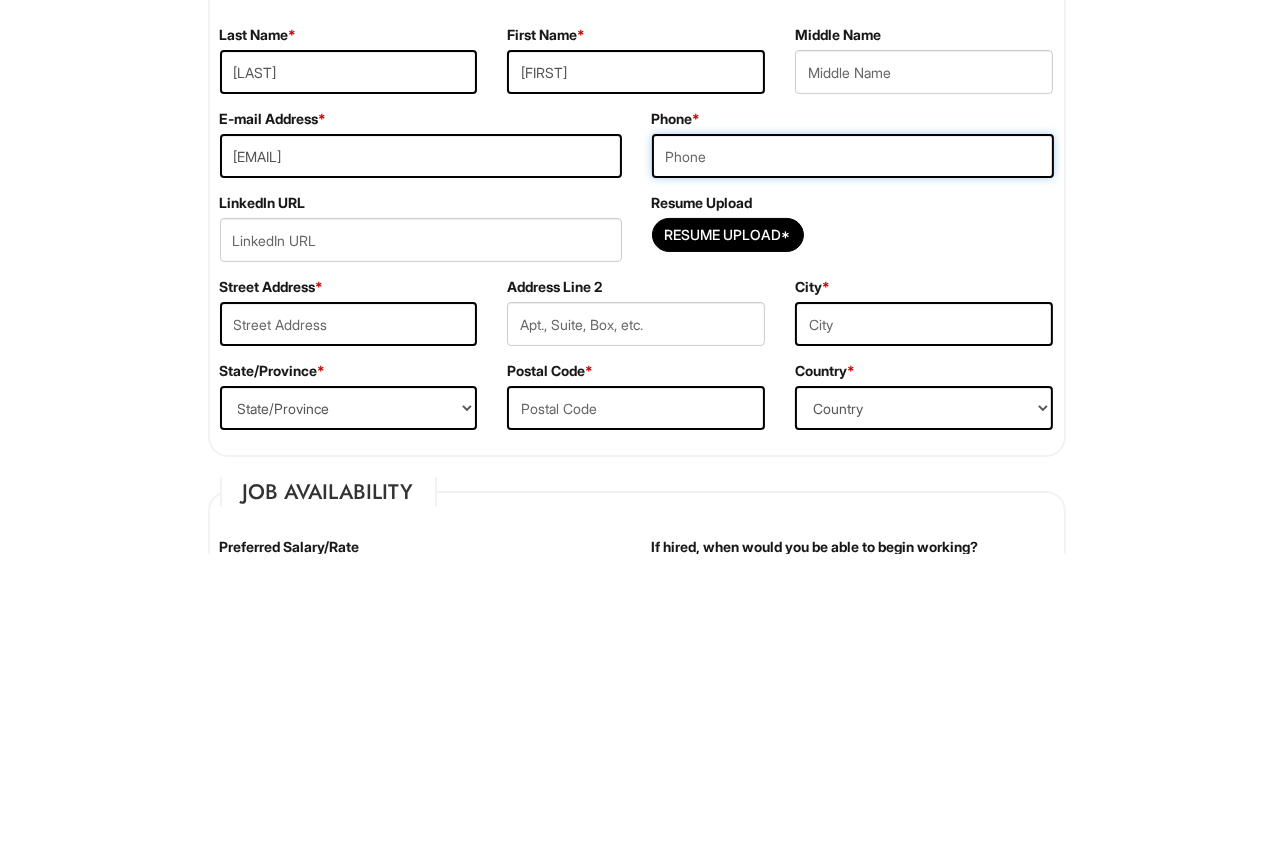 type on "7736244454" 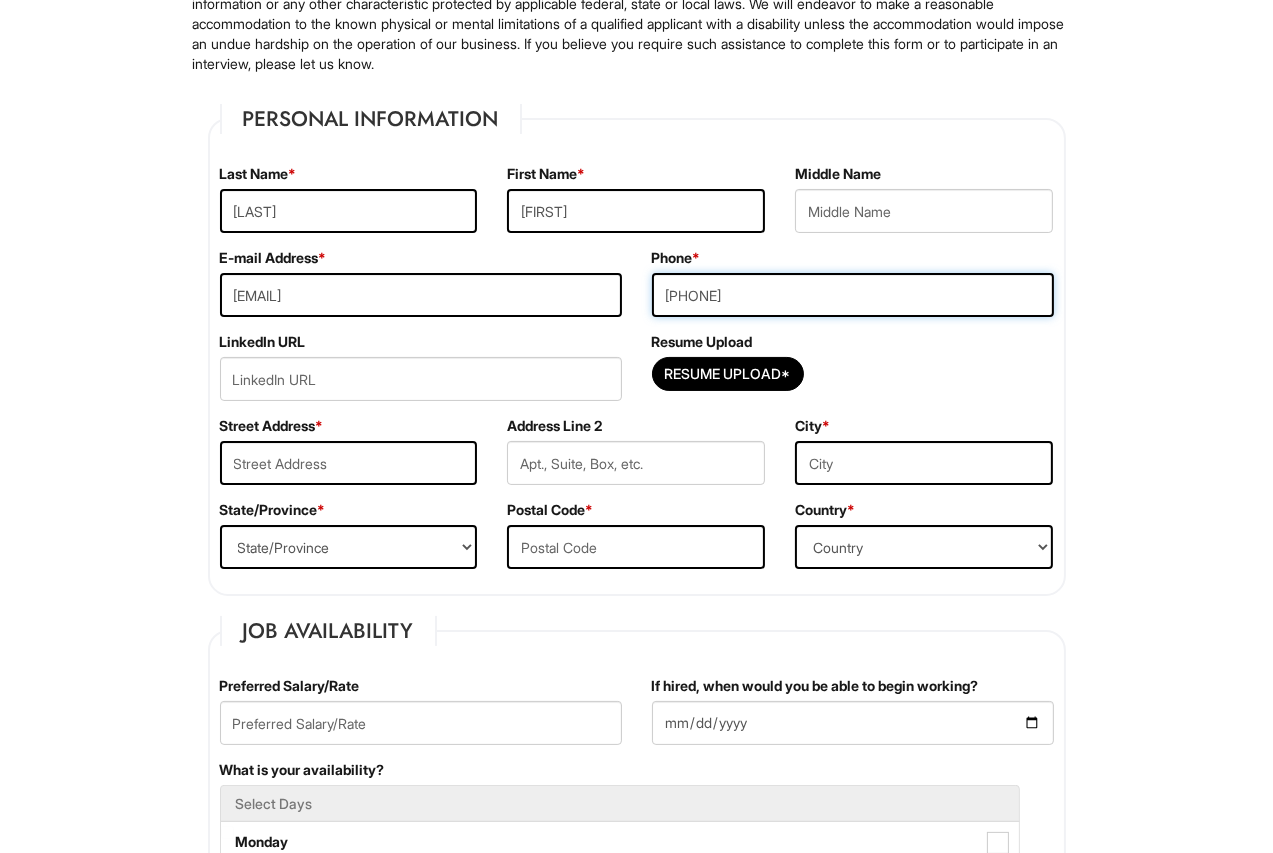 scroll, scrollTop: 232, scrollLeft: 0, axis: vertical 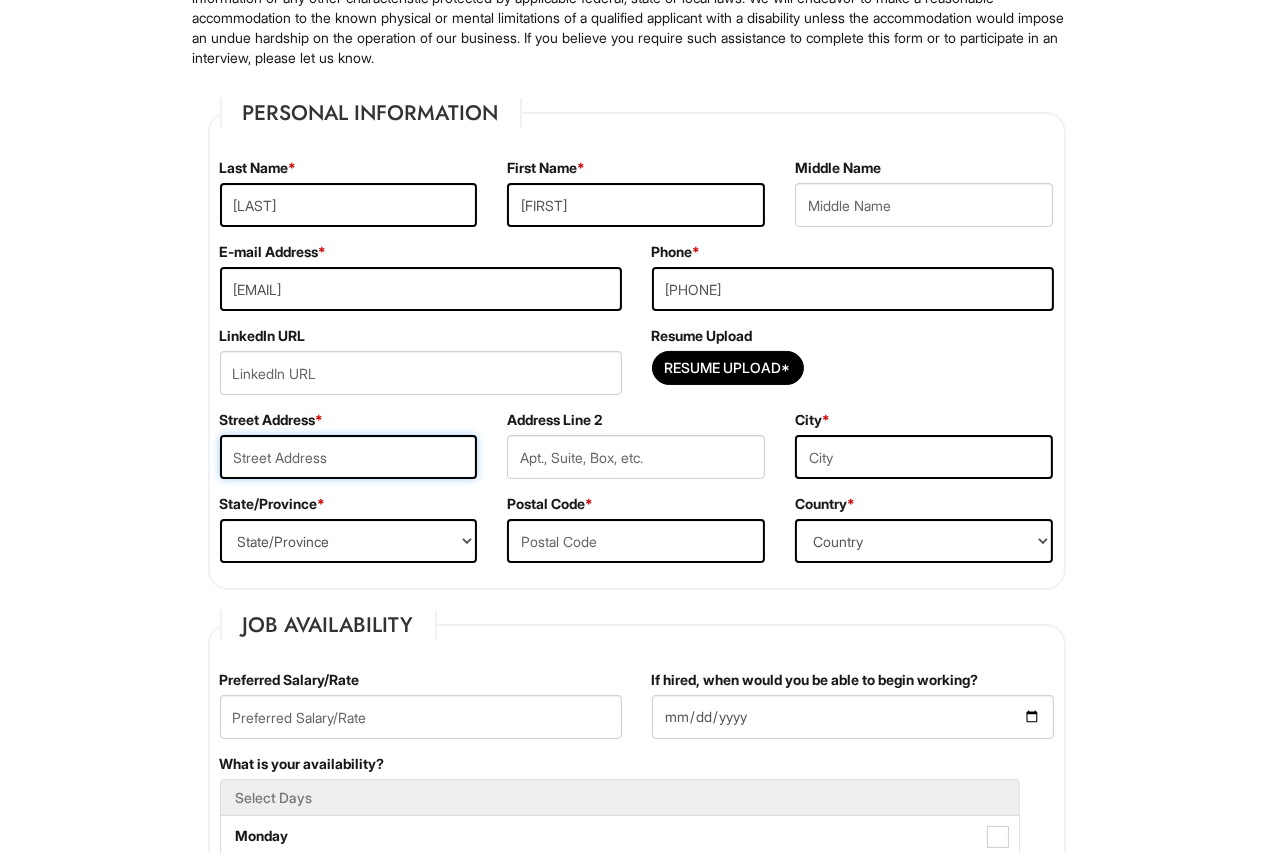 click at bounding box center (349, 457) 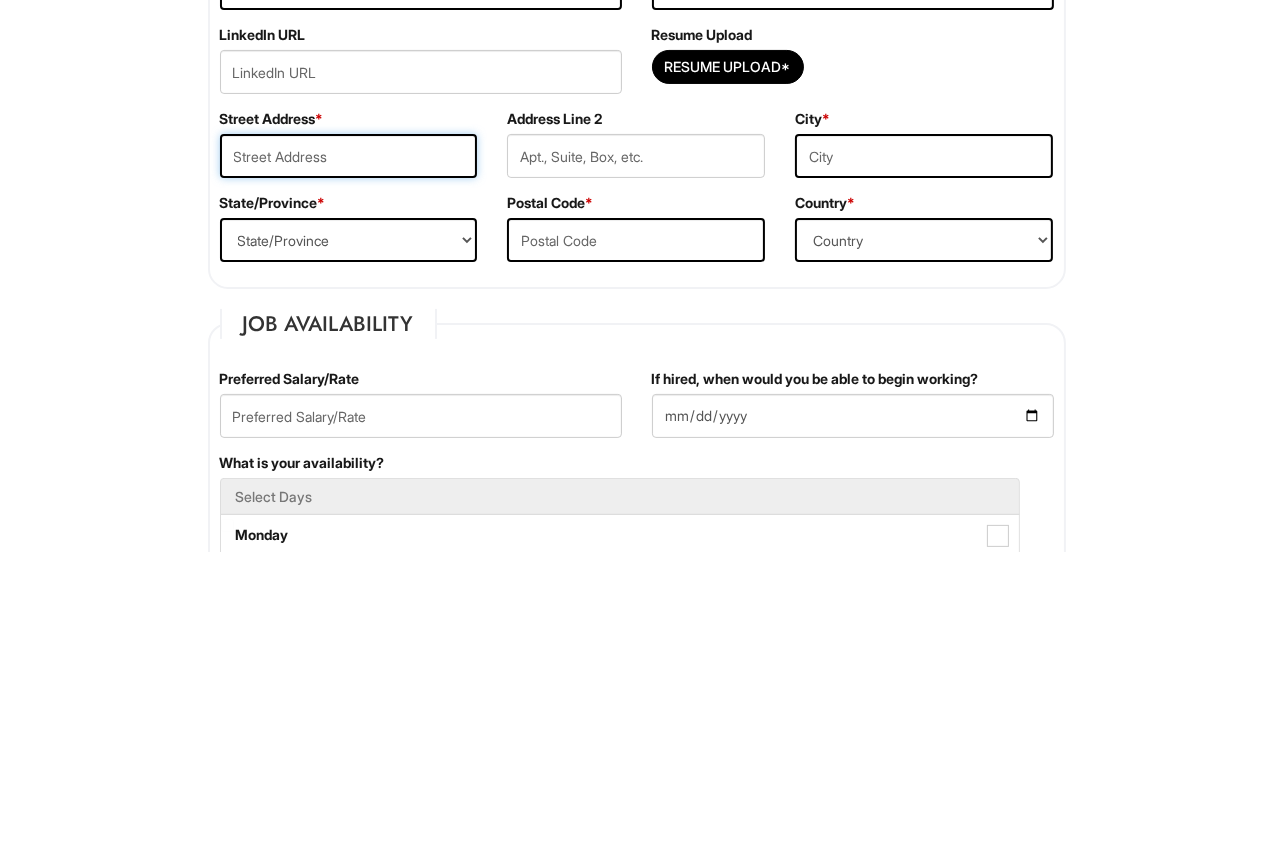 type on "5318 S Indiana" 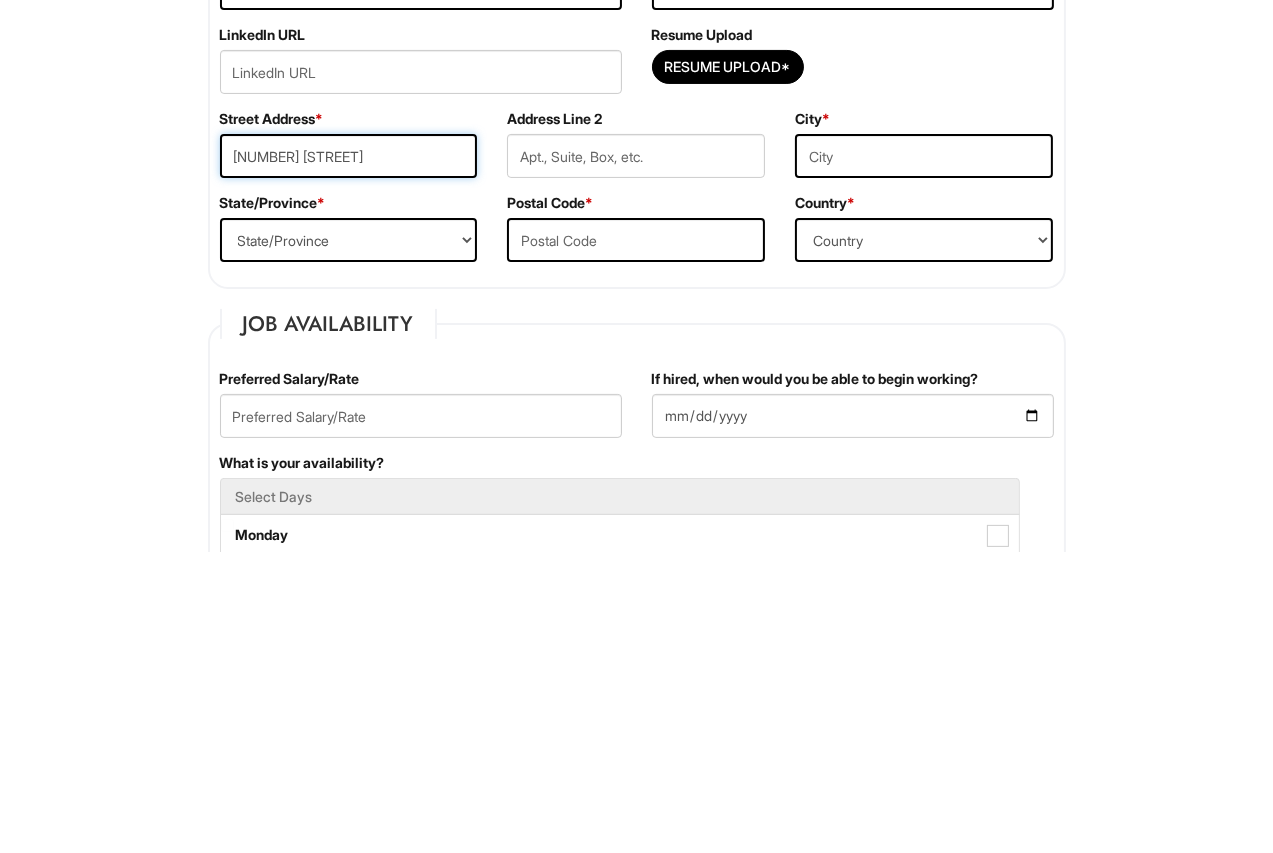 scroll, scrollTop: 232, scrollLeft: 0, axis: vertical 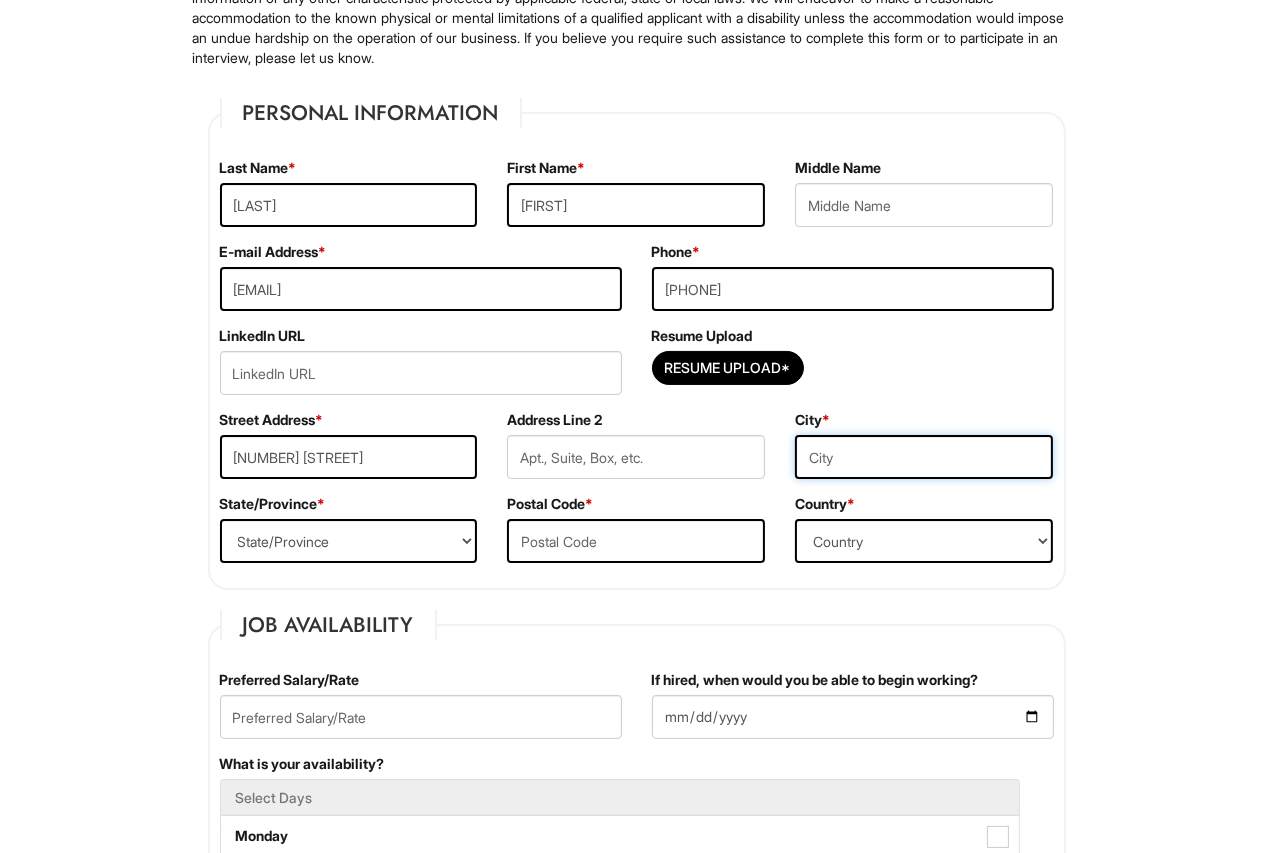 click at bounding box center (924, 457) 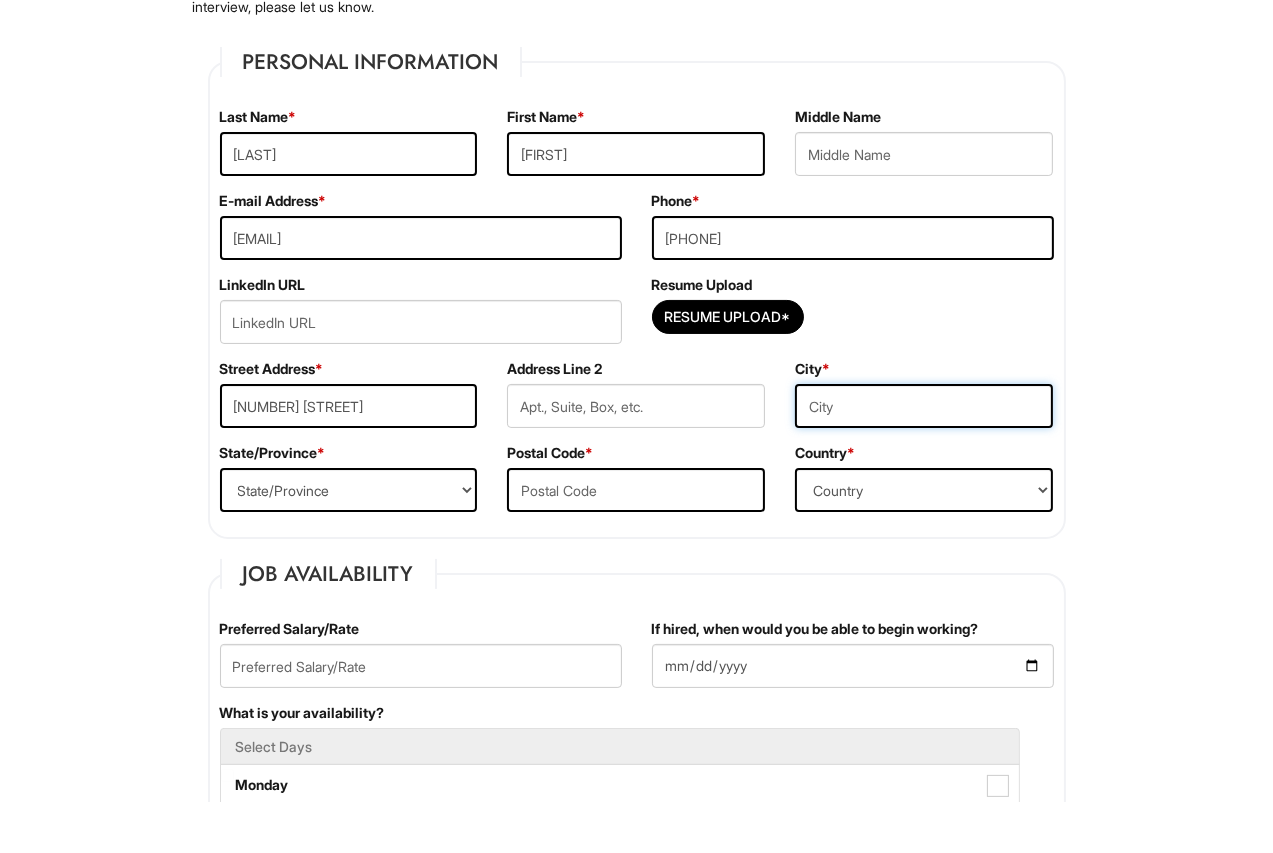 scroll, scrollTop: 232, scrollLeft: 0, axis: vertical 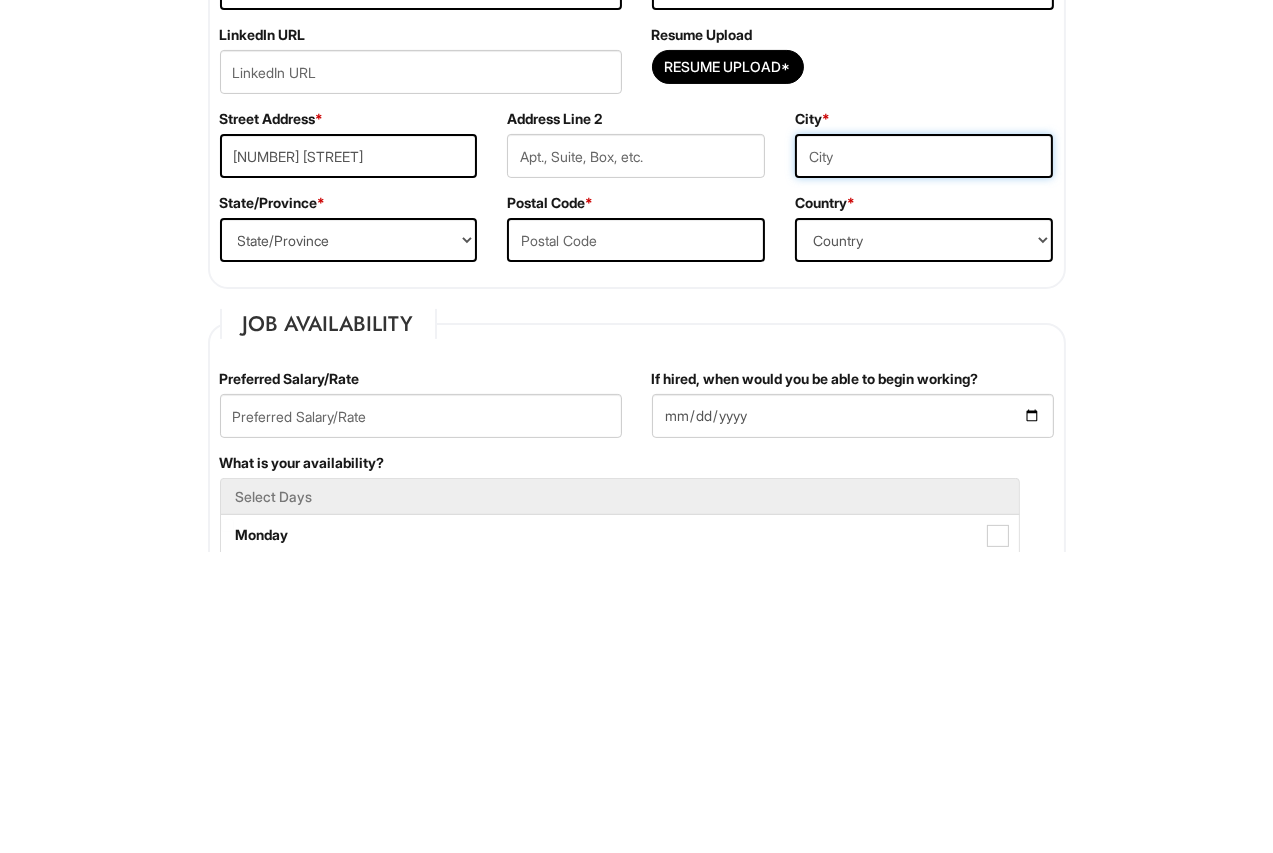 type on "Chicago" 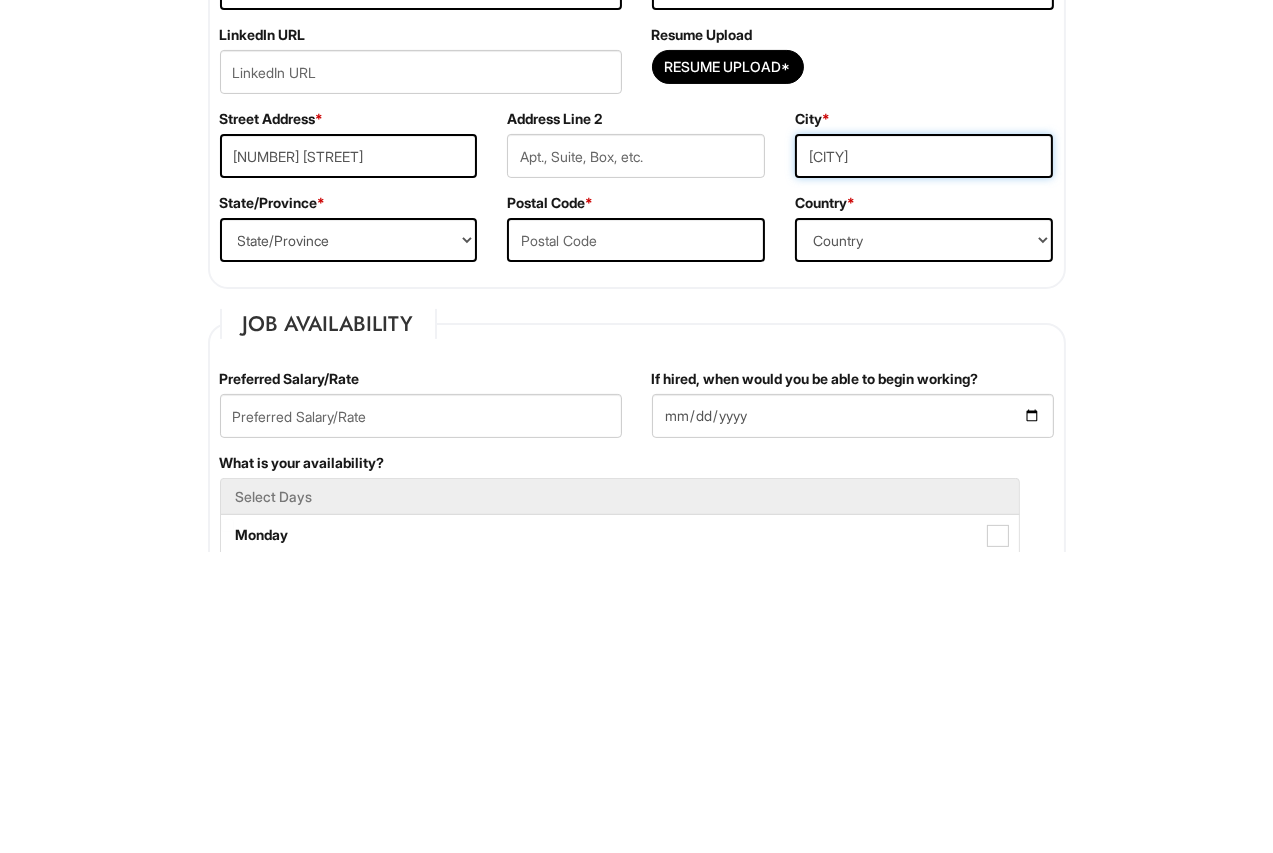 scroll, scrollTop: 232, scrollLeft: 0, axis: vertical 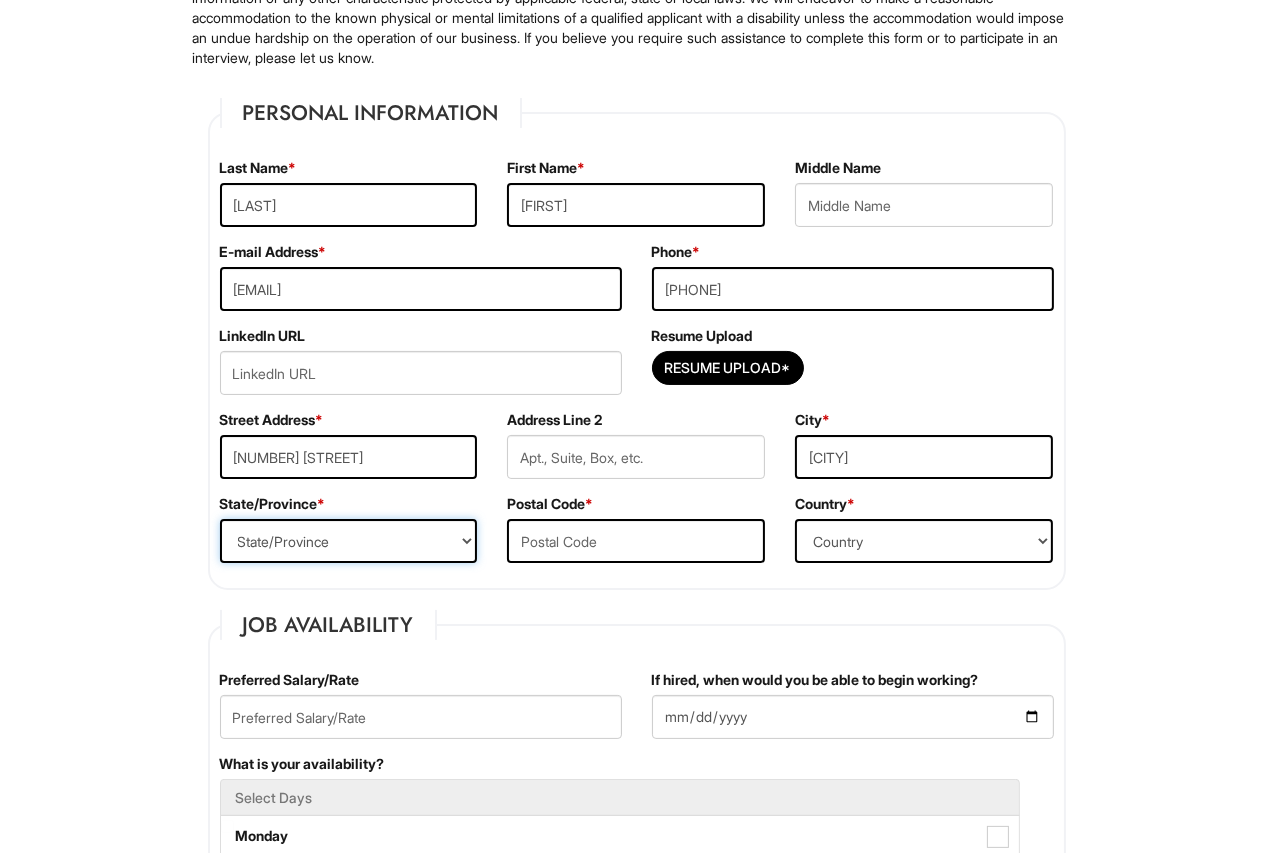 click on "State/Province ALABAMA ALASKA ARIZONA ARKANSAS CALIFORNIA COLORADO CONNECTICUT DELAWARE DISTRICT OF COLUMBIA FLORIDA GEORGIA HAWAII IDAHO ILLINOIS INDIANA IOWA KANSAS KENTUCKY LOUISIANA MAINE MARYLAND MASSACHUSETTS MICHIGAN MINNESOTA MISSISSIPPI MISSOURI MONTANA NEBRASKA NEVADA NEW HAMPSHIRE NEW JERSEY NEW MEXICO NEW YORK NORTH CAROLINA NORTH DAKOTA OHIO OKLAHOMA OREGON PENNSYLVANIA RHODE ISLAND SOUTH CAROLINA SOUTH DAKOTA TENNESSEE TEXAS UTAH VERMONT VIRGINIA WASHINGTON WEST VIRGINIA WISCONSIN WYOMING CA-ALBERTA CA-BRITISH COLUMBIA CA-MANITOBA CA-NEW BRUNSWICK CA-NEWFOUNDLAND CA-NOVA SCOTIA CA-NORTHWEST TERRITORIES CA-NUNAVUT CA-ONTARIO CA-PRINCE EDWARD ISLAND CA-QUEBEC CA-SASKATCHEWAN CA-YUKON TERRITORY US-AMERICAN SAMOA US-FEDERATED STATES OF MICRONESIA US-GUAM US-MARSHALL ISLANDS US-NORTHERN MARIANA ISLANDS US-PALAU US-PUERTO RICO" at bounding box center [349, 541] 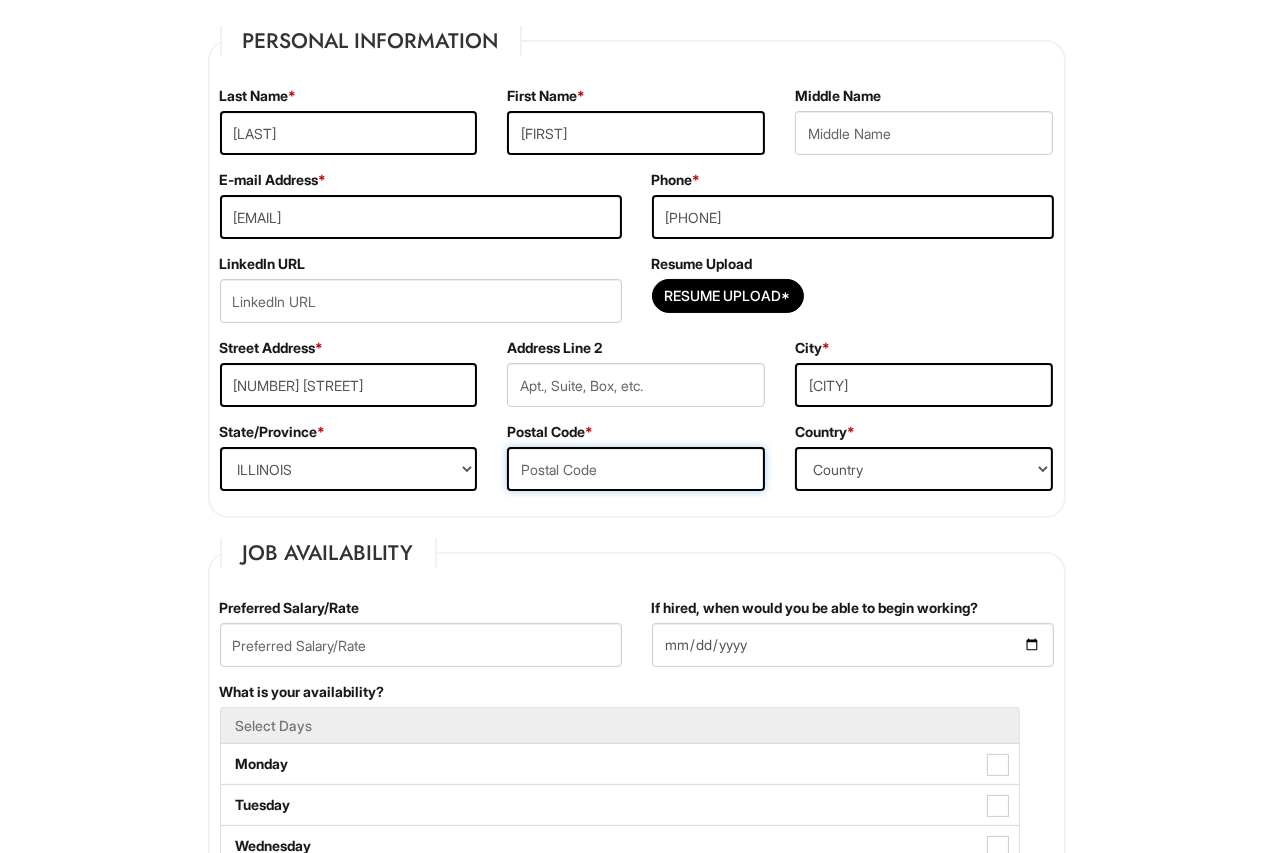 click at bounding box center (636, 469) 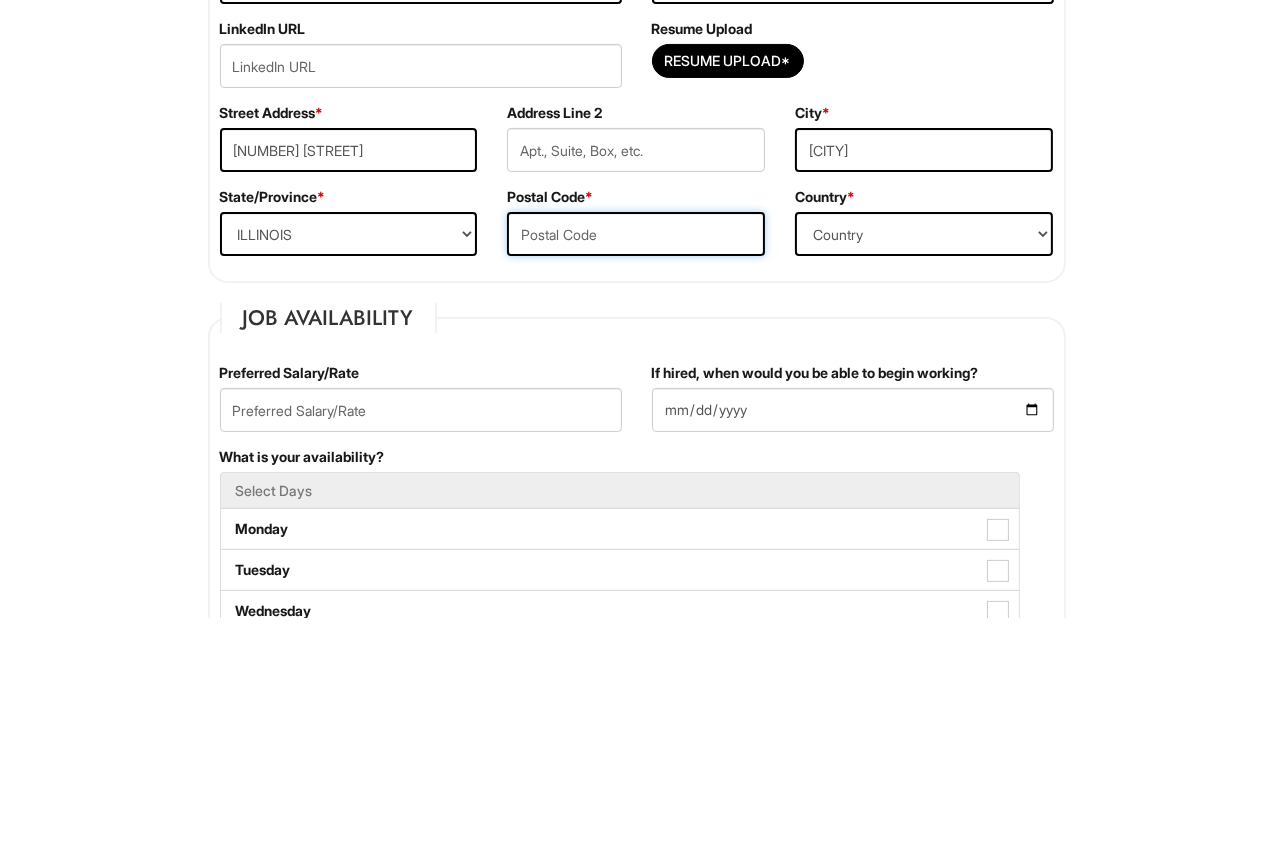 scroll, scrollTop: 304, scrollLeft: 0, axis: vertical 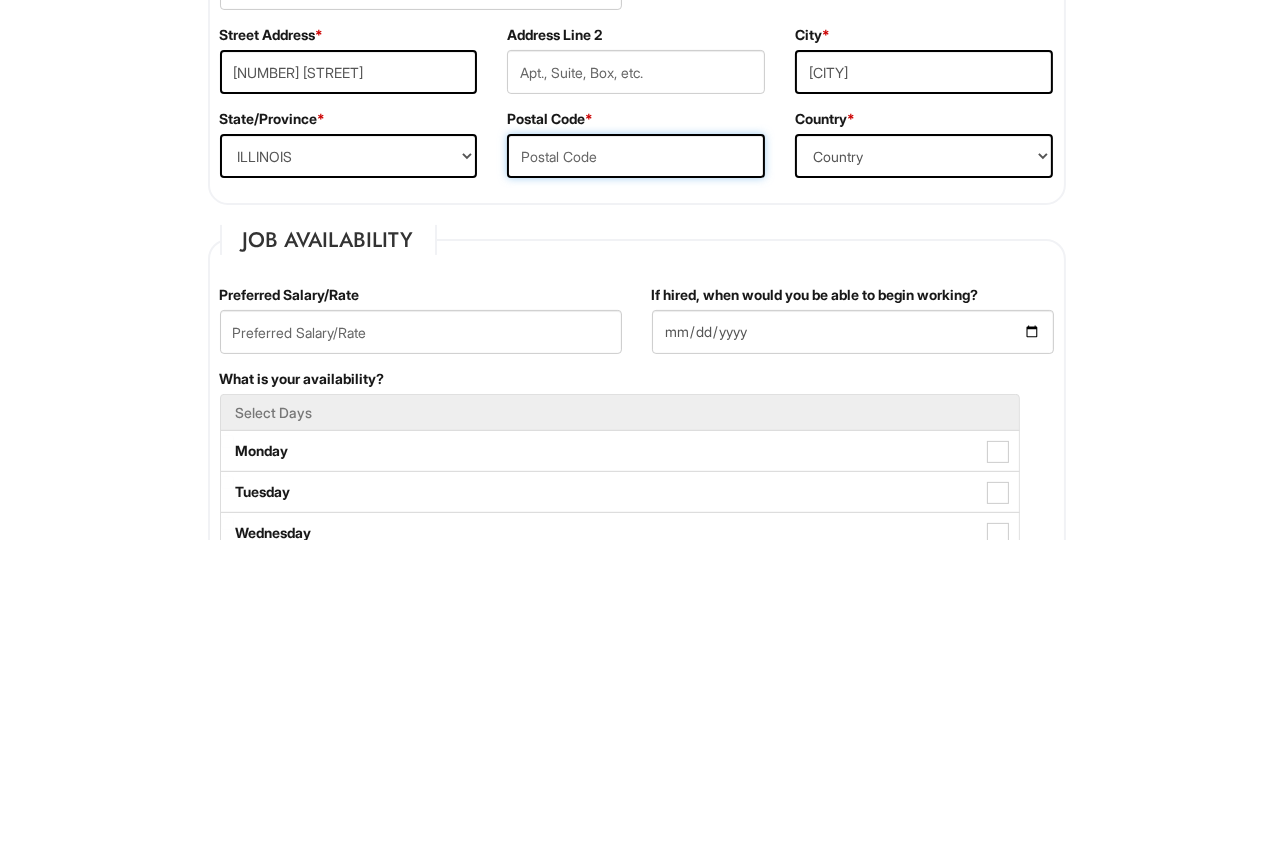 type on "60615" 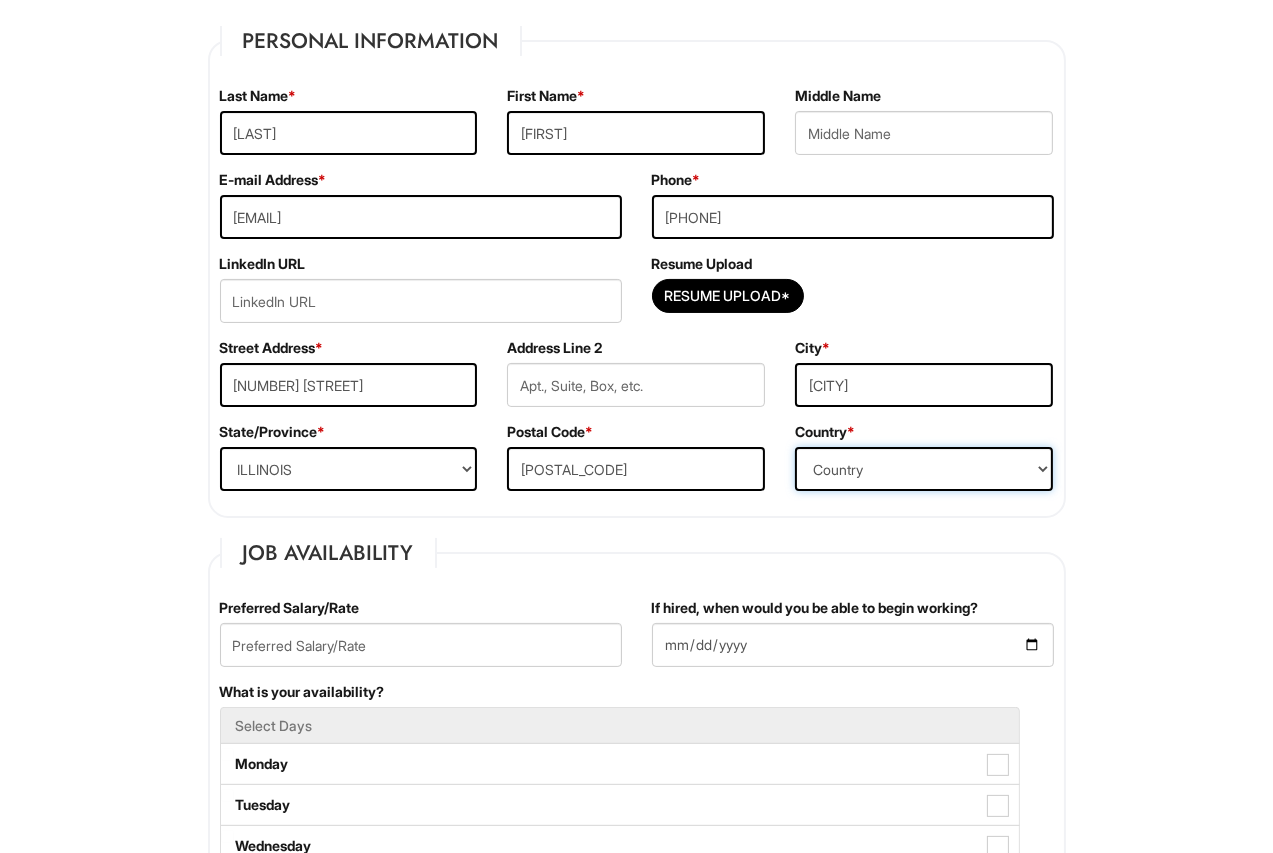 click on "Country Afghanistan Albania Algeria American Samoa Andorra Angola Anguilla Antarctica Antigua Argentina Armenia Aruba Ascension Australia Austria Azerbaijan Bahamas Bahrain Bangladesh Barbados Barbuda Belarus Belgium Belize Benin Bermuda Bhutan Bolivia Bosnia & Herzegovina Botswana Brazil British Virgin Islands Brunei Darussalam Bulgaria Burkina Faso Burundi Cambodia Cameroon Canada Cape Verde Islands Cayman Islands Central African Republic Chad Chatham Island Chile China Christmas Island Cocos-Keeling Islands Colombia Comoros Congo Cook Islands Costa Rica Croatia Cuba Curaçao Cyprus Czech Republic Democratic Republic of the Congo Denmark Diego Garcia Djibouti Dominica Dominican Republic East Timor Easter Island Ecuador Egypt El Salvador Ellipso (Mobile Satellite service) EMSAT (Mobile Satellite service) Equatorial Guinea Eritrea Estonia Ethiopia European Union Falkland Islands (Malvinas) Faroe Islands Fiji Islands Finland France French Antilles French Guiana French Polynesia Gabonese Republic Gambia Georgia" at bounding box center (924, 469) 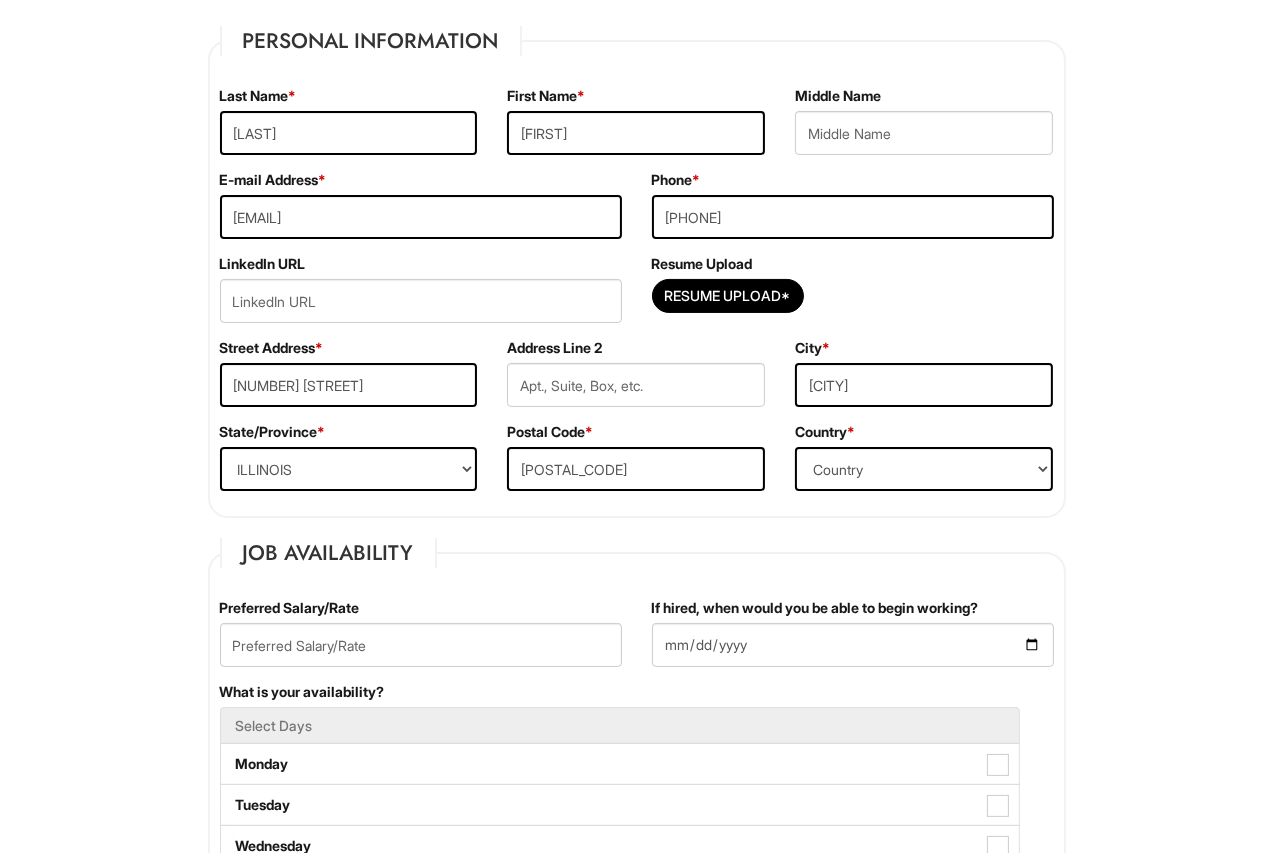 click on "Please Complete This Form 1 2 3 Client Advisor - Giorgio Armani PLEASE COMPLETE ALL REQUIRED FIELDS
We are an Equal Opportunity Employer. All persons shall have the opportunity to be considered for employment without regard to their race, color, creed, religion, national origin, ancestry, citizenship status, age, disability, gender, sex, sexual orientation, veteran status, genetic information or any other characteristic protected by applicable federal, state or local laws. We will endeavor to make a reasonable accommodation to the known physical or mental limitations of a qualified applicant with a disability unless the accommodation would impose an undue hardship on the operation of our business. If you believe you require such assistance to complete this form or to participate in an interview, please let us know.
Personal Information
Last Name  *   Douglas
First Name  *   Elijah
Middle Name
E-mail Address  *   douglaselijah23@gmail.com
Phone  *   7736244454
LinkedIn URL" at bounding box center [636, 1649] 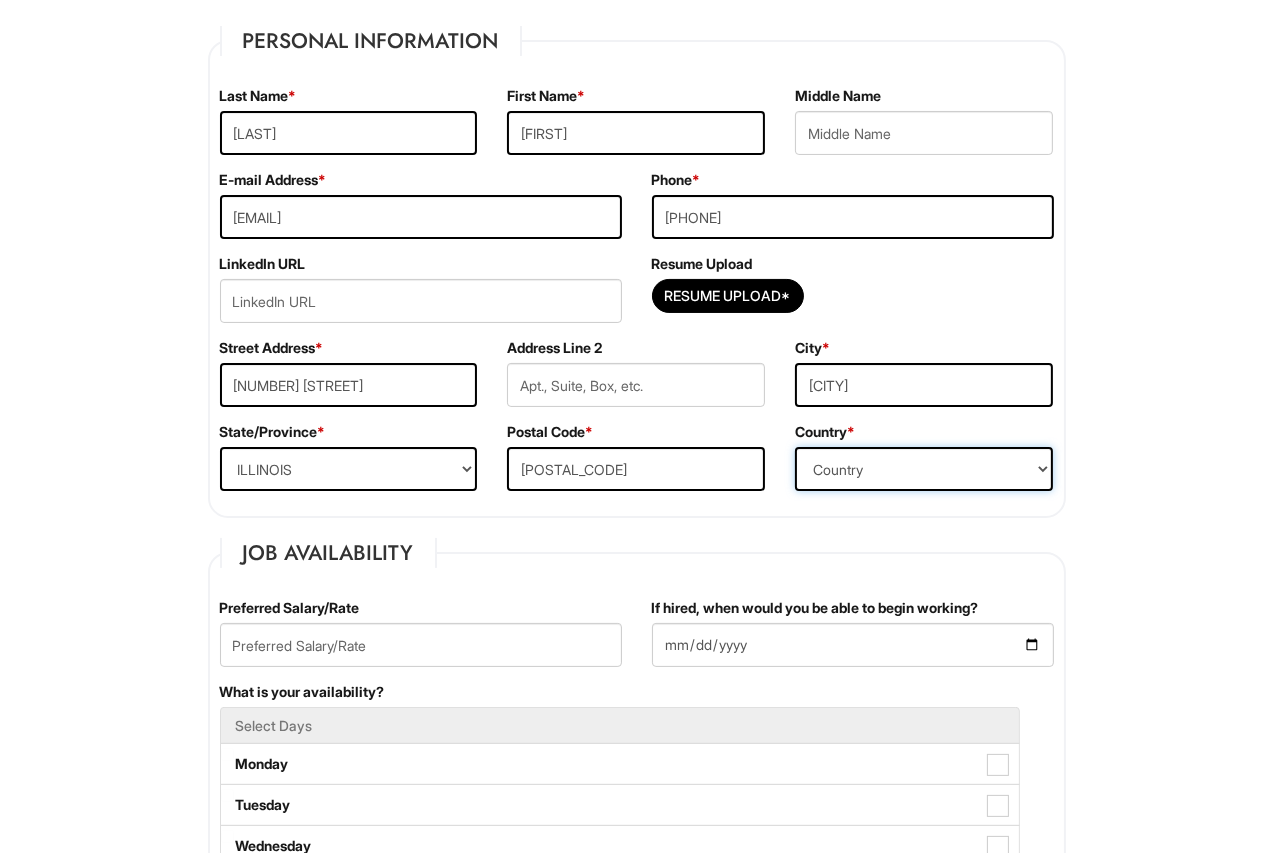 click on "Country Afghanistan Albania Algeria American Samoa Andorra Angola Anguilla Antarctica Antigua Argentina Armenia Aruba Ascension Australia Austria Azerbaijan Bahamas Bahrain Bangladesh Barbados Barbuda Belarus Belgium Belize Benin Bermuda Bhutan Bolivia Bosnia & Herzegovina Botswana Brazil British Virgin Islands Brunei Darussalam Bulgaria Burkina Faso Burundi Cambodia Cameroon Canada Cape Verde Islands Cayman Islands Central African Republic Chad Chatham Island Chile China Christmas Island Cocos-Keeling Islands Colombia Comoros Congo Cook Islands Costa Rica Croatia Cuba Curaçao Cyprus Czech Republic Democratic Republic of the Congo Denmark Diego Garcia Djibouti Dominica Dominican Republic East Timor Easter Island Ecuador Egypt El Salvador Ellipso (Mobile Satellite service) EMSAT (Mobile Satellite service) Equatorial Guinea Eritrea Estonia Ethiopia European Union Falkland Islands (Malvinas) Faroe Islands Fiji Islands Finland France French Antilles French Guiana French Polynesia Gabonese Republic Gambia Georgia" at bounding box center [924, 469] 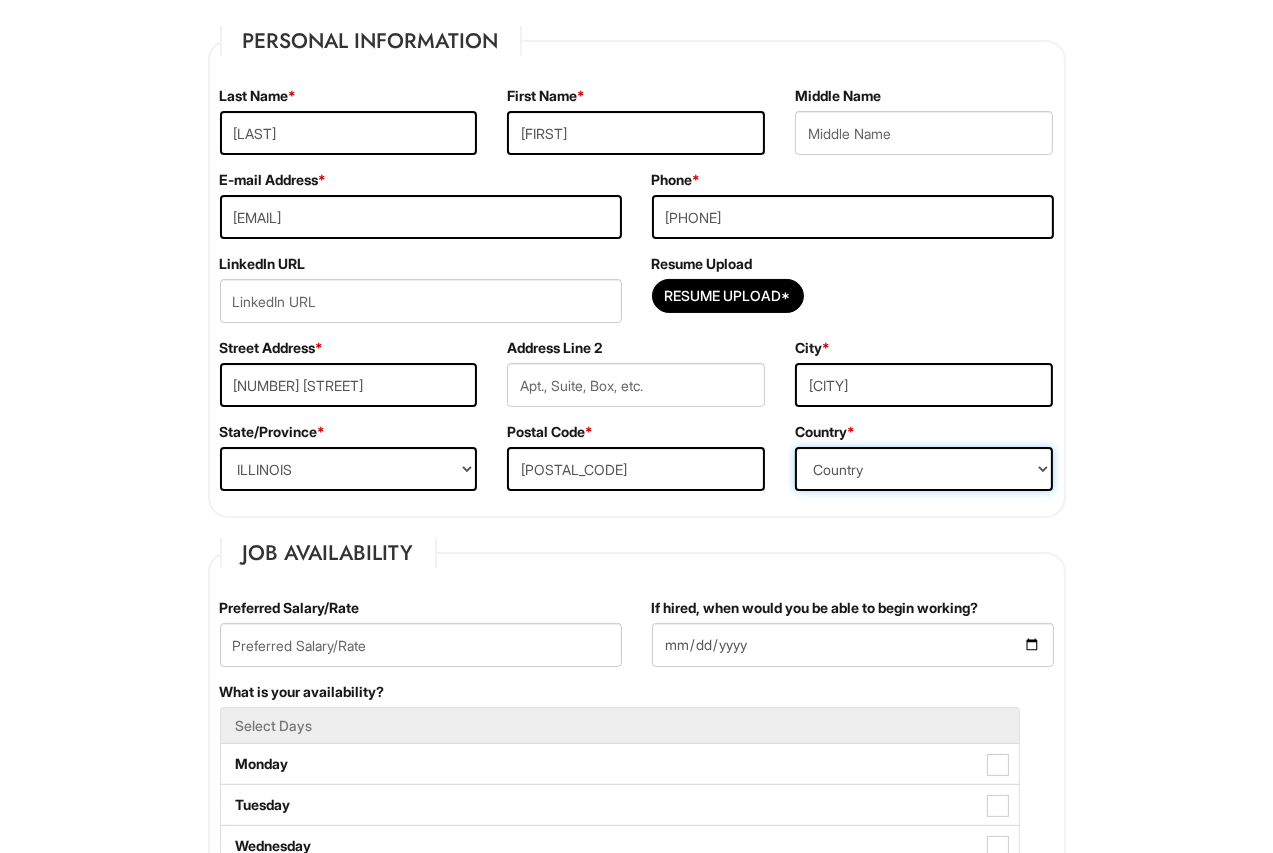 select on "United States of America" 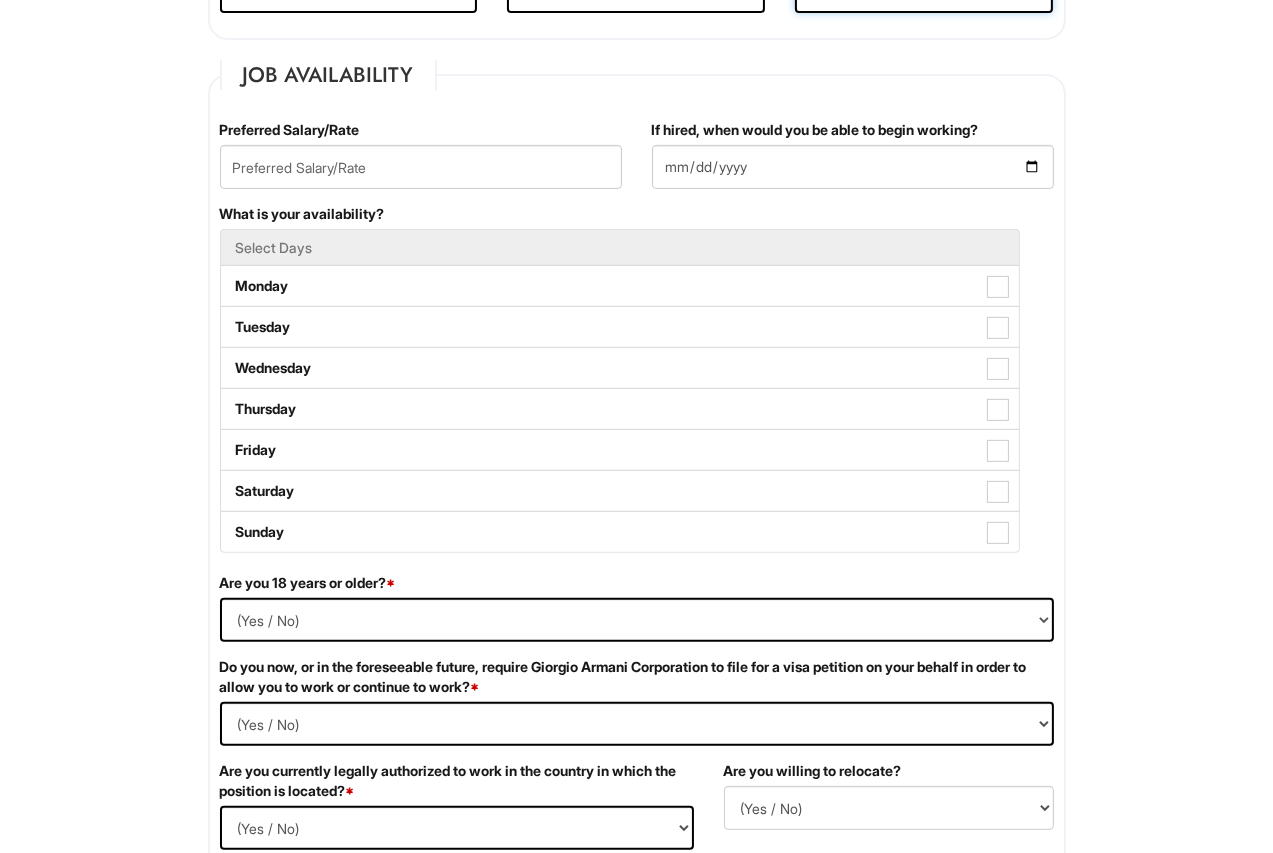 scroll, scrollTop: 786, scrollLeft: 0, axis: vertical 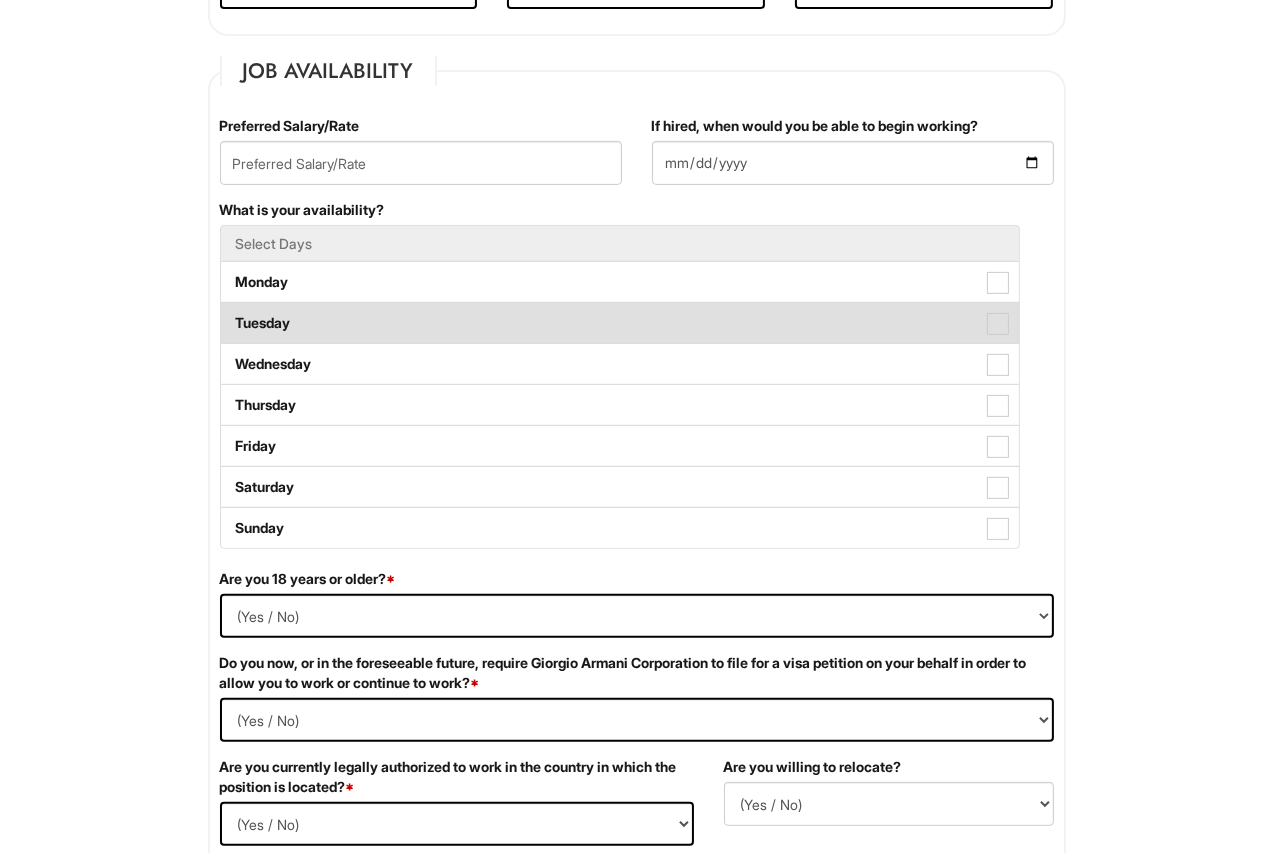 click at bounding box center (998, 324) 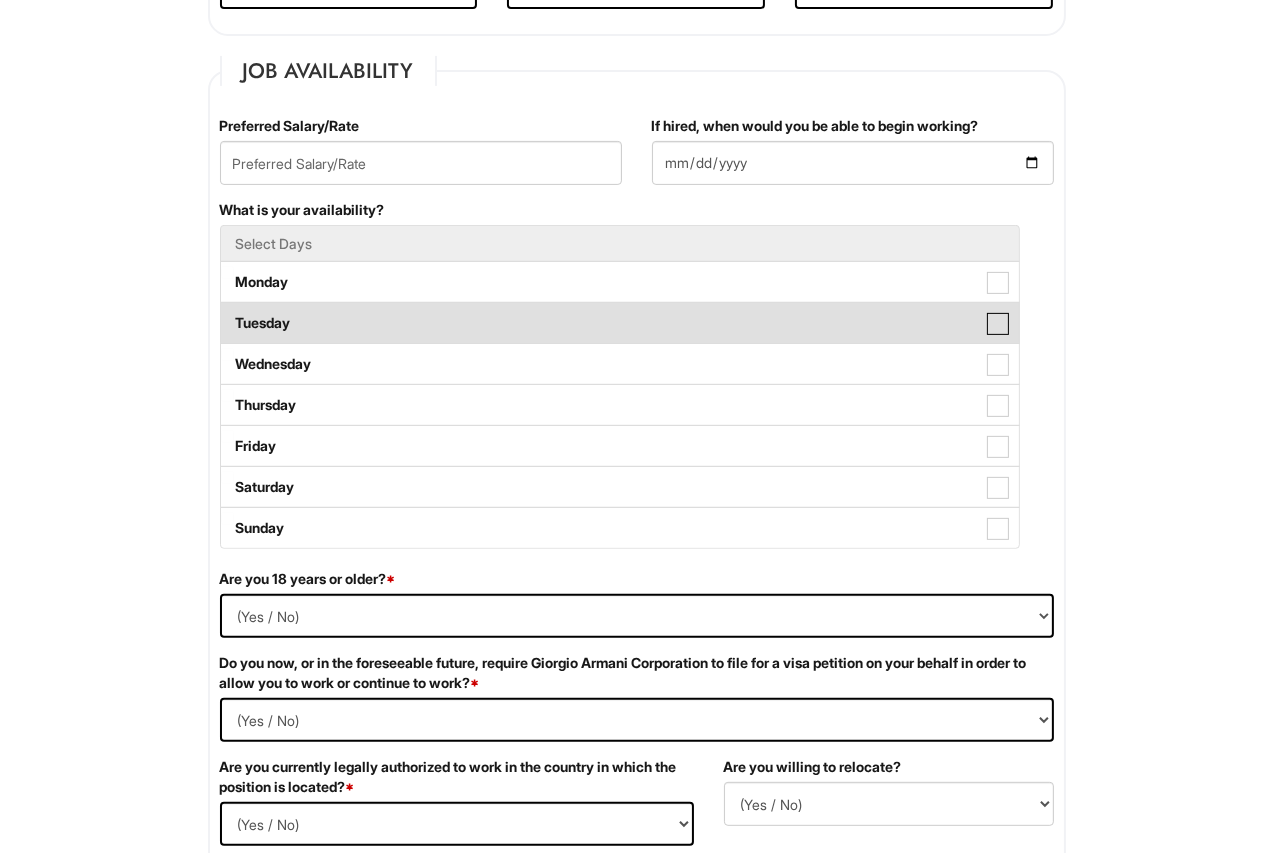 click on "Tuesday" at bounding box center (227, 313) 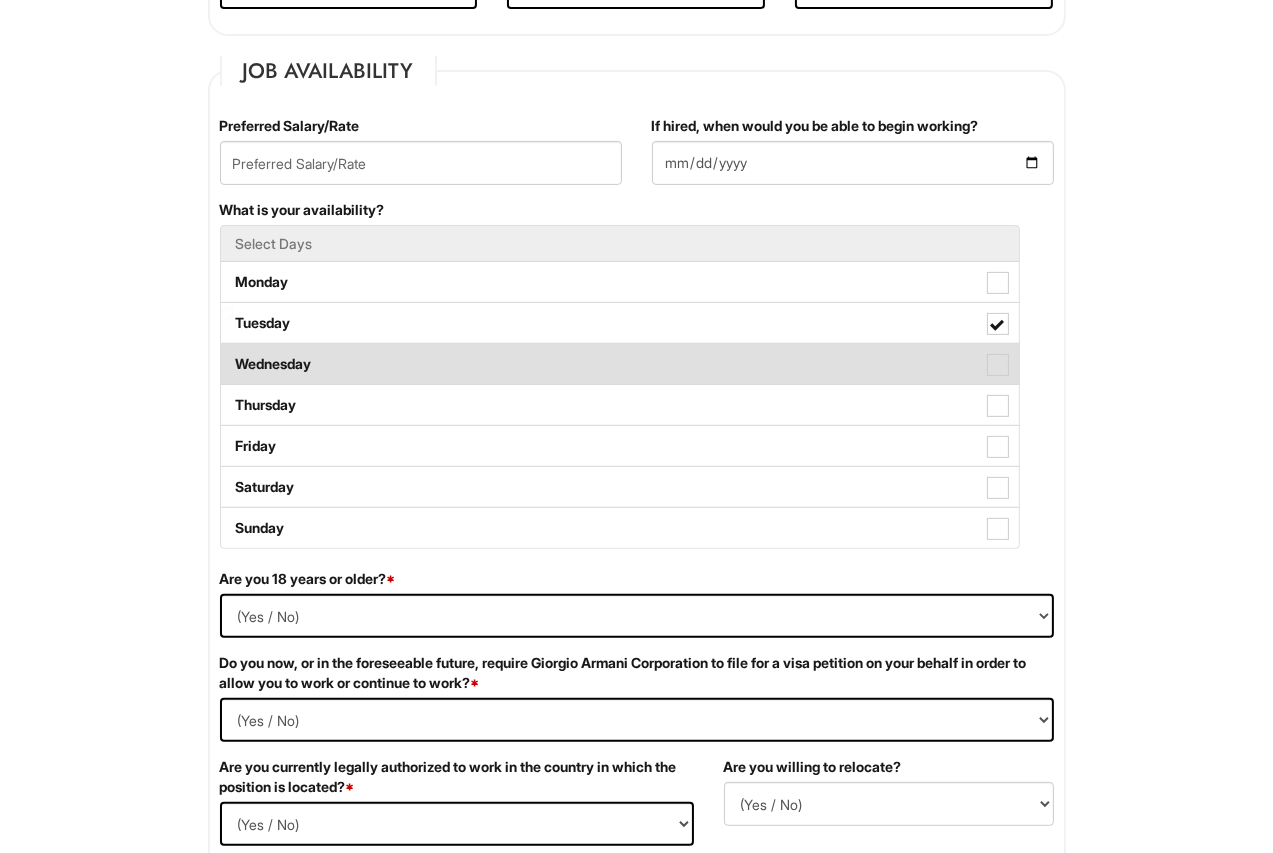 click on "Wednesday" at bounding box center (620, 364) 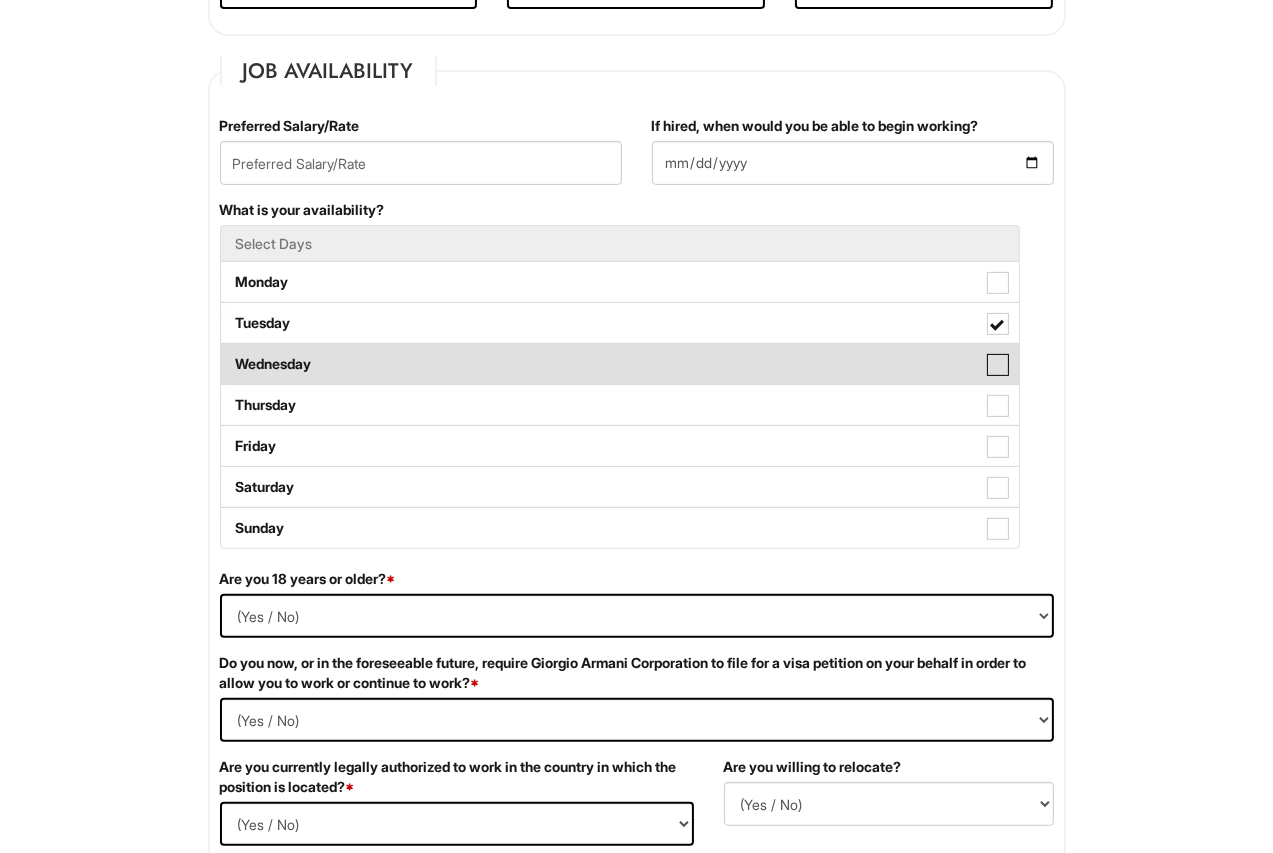 click on "Wednesday" at bounding box center [227, 354] 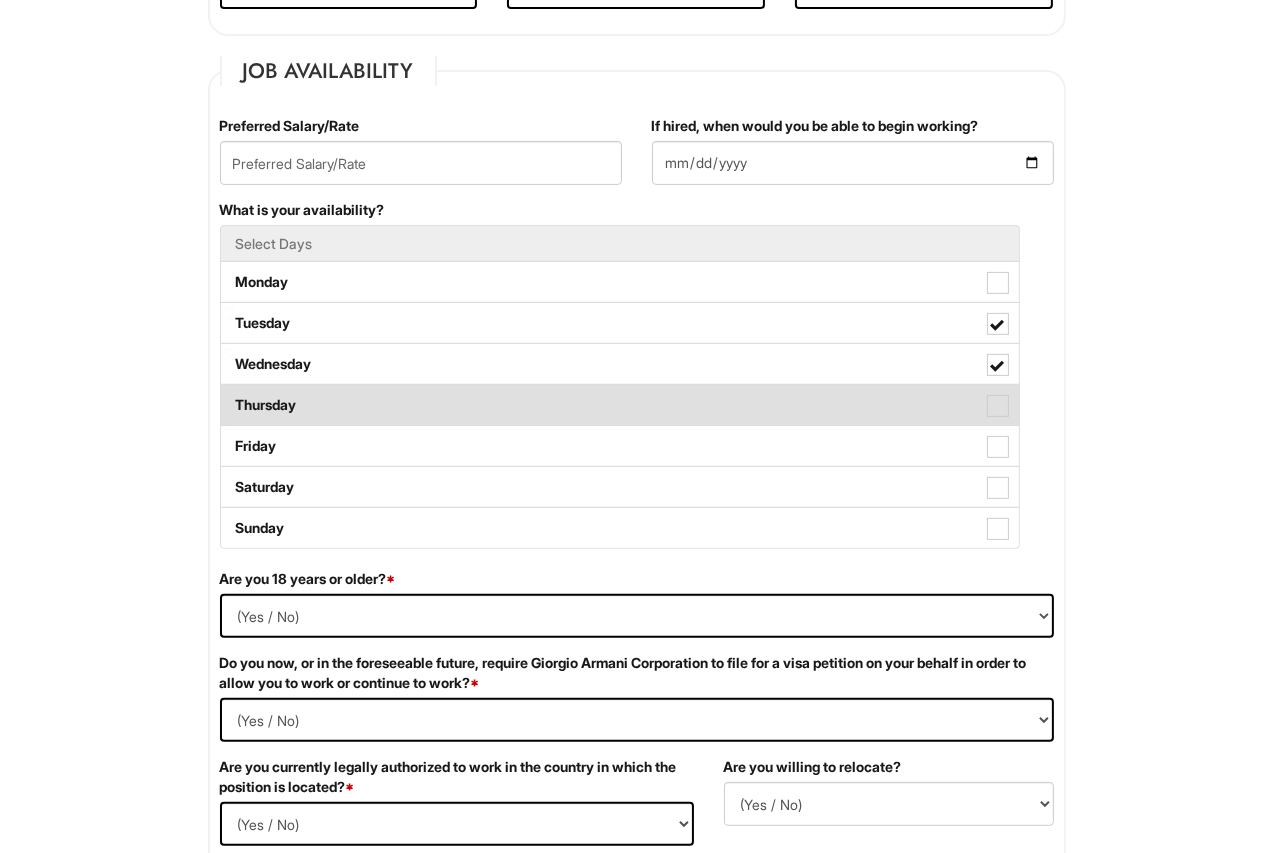click at bounding box center (998, 406) 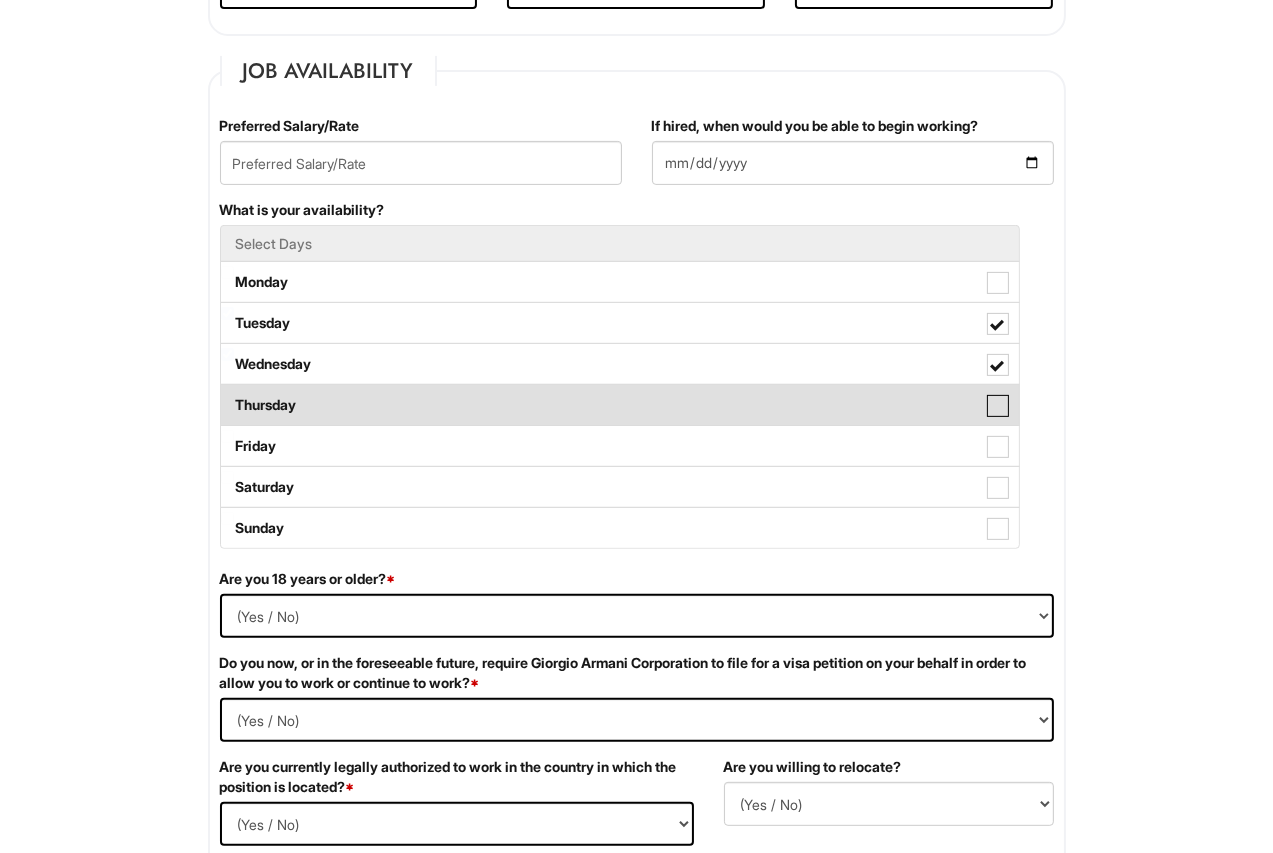 click on "Thursday" at bounding box center [227, 395] 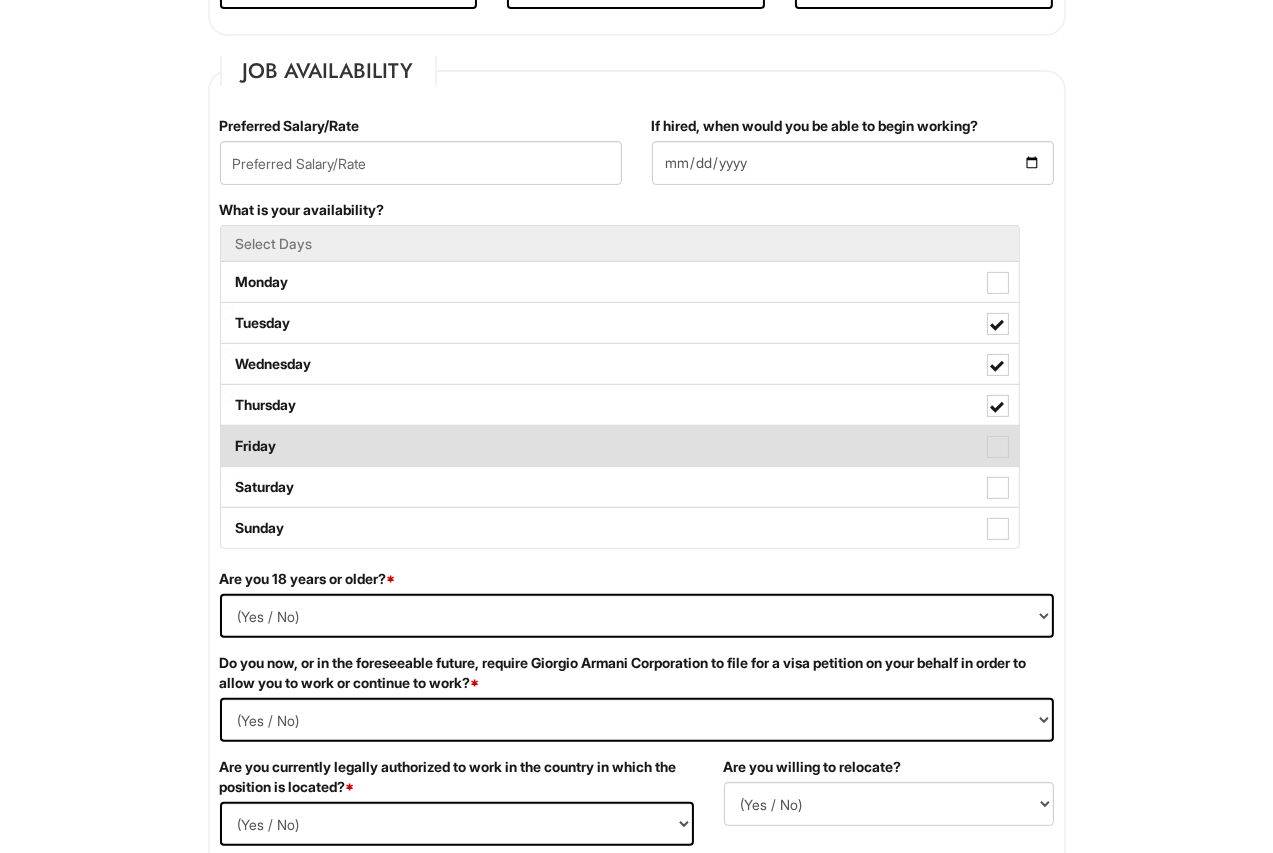 click at bounding box center [998, 447] 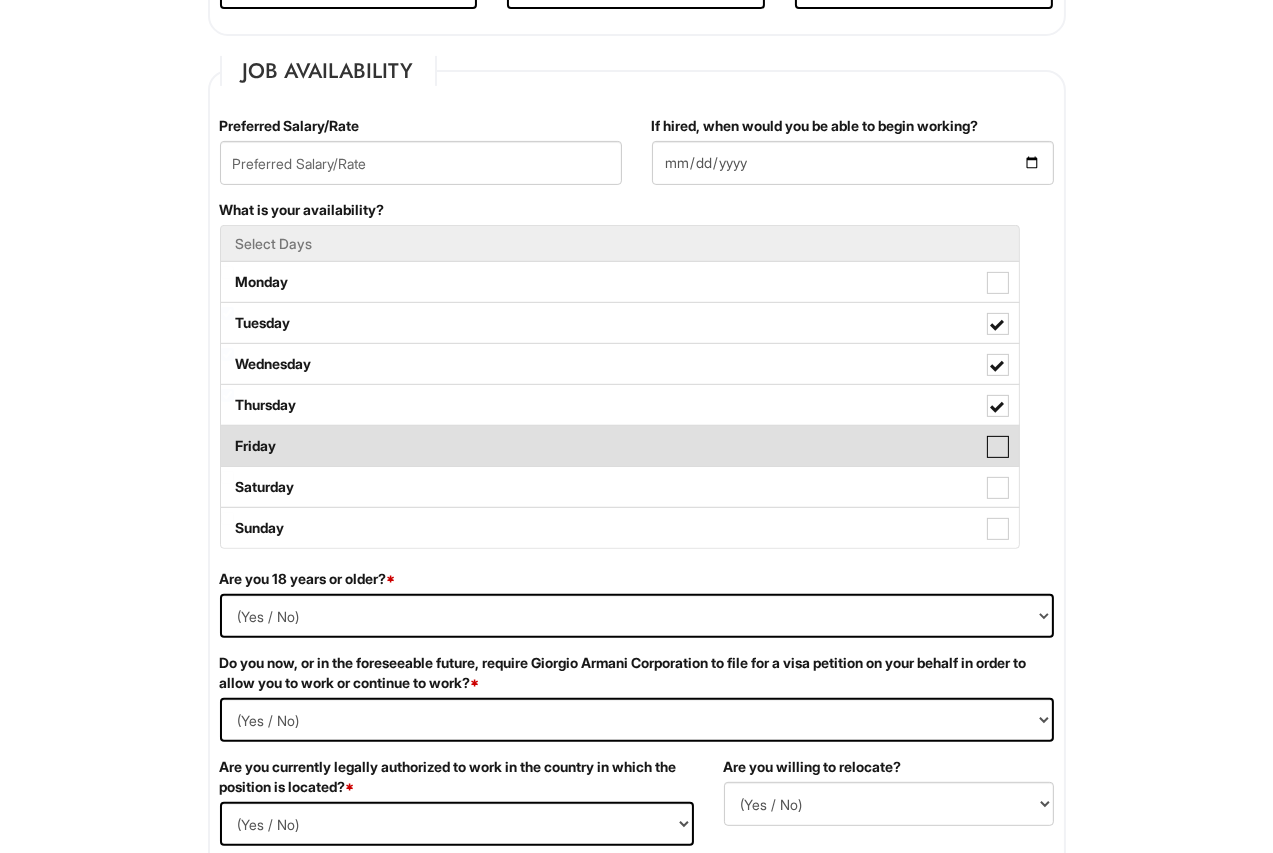 click on "Friday" at bounding box center [227, 436] 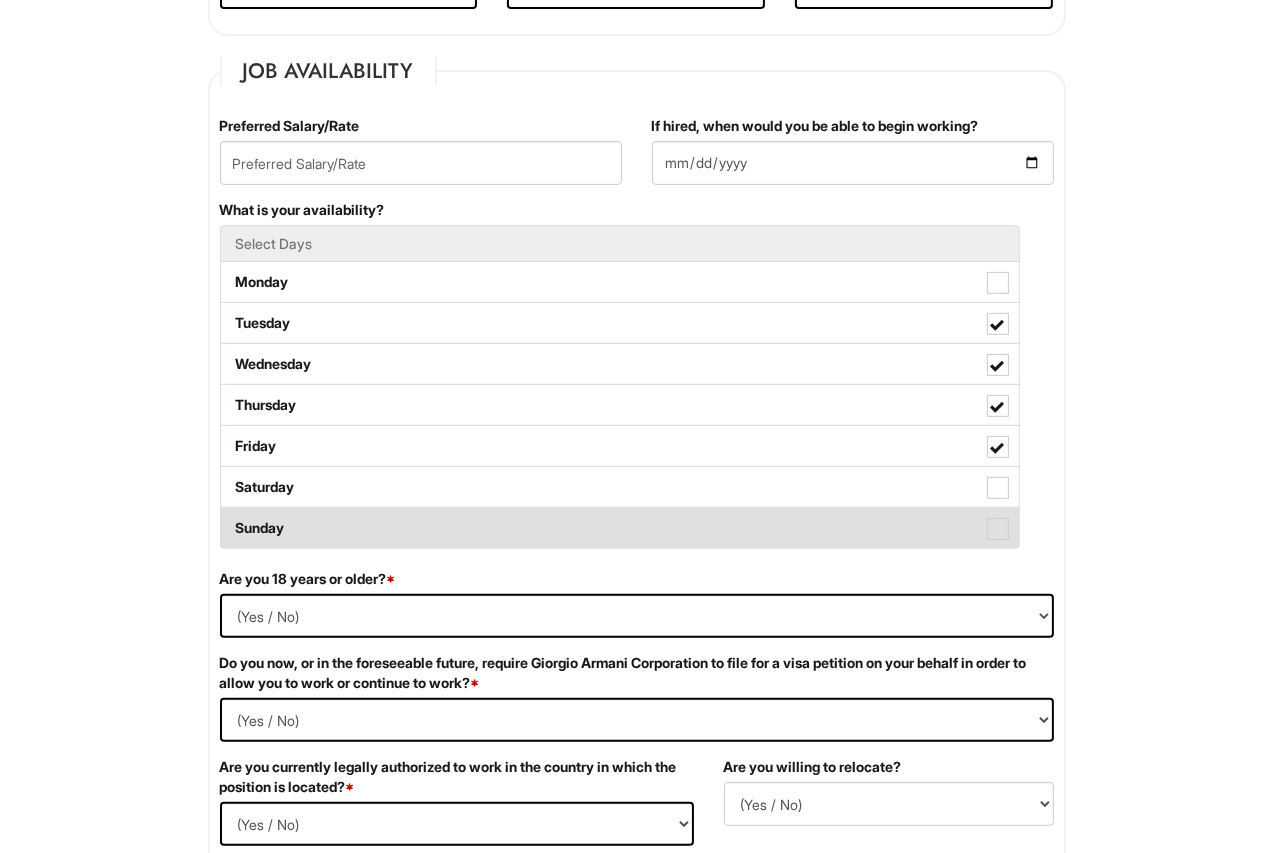 click on "Sunday" at bounding box center (620, 528) 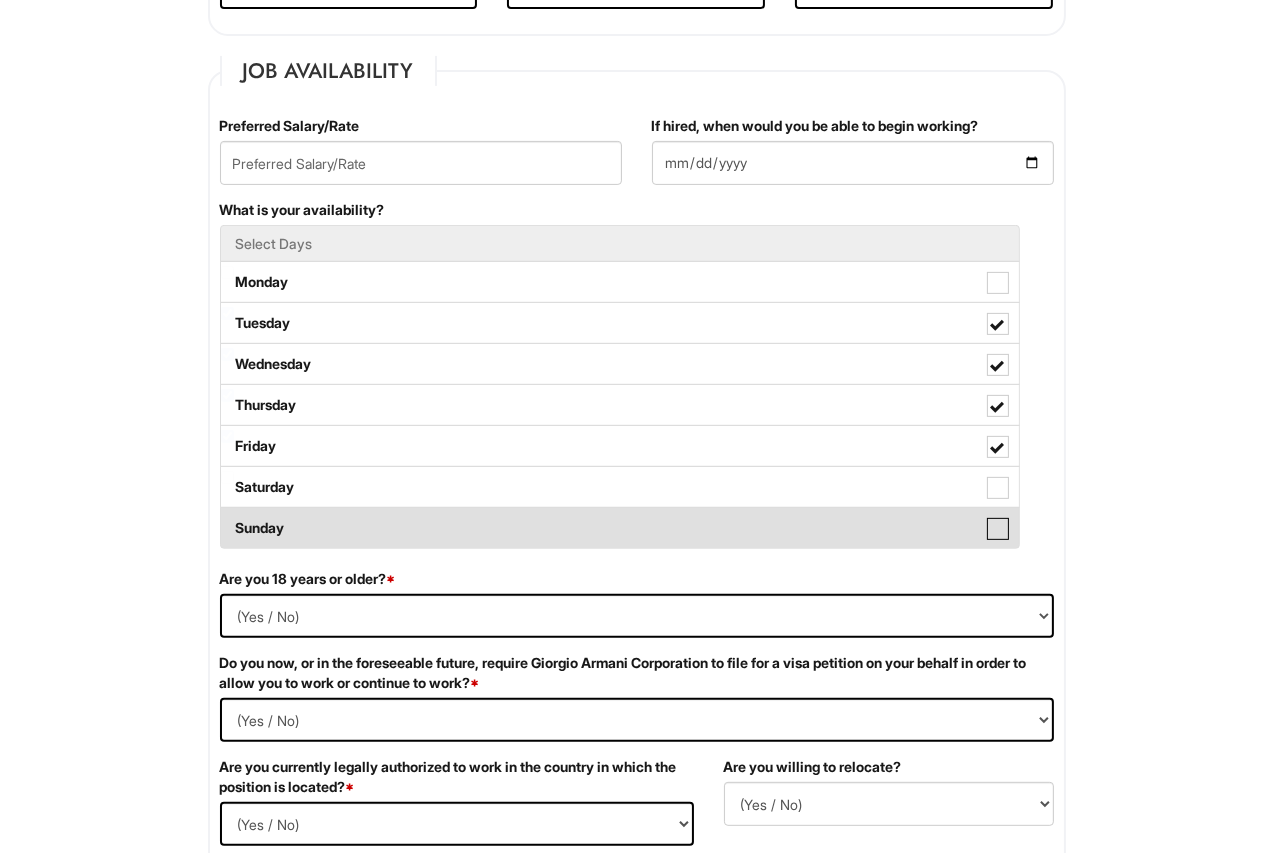 click on "Sunday" at bounding box center (227, 518) 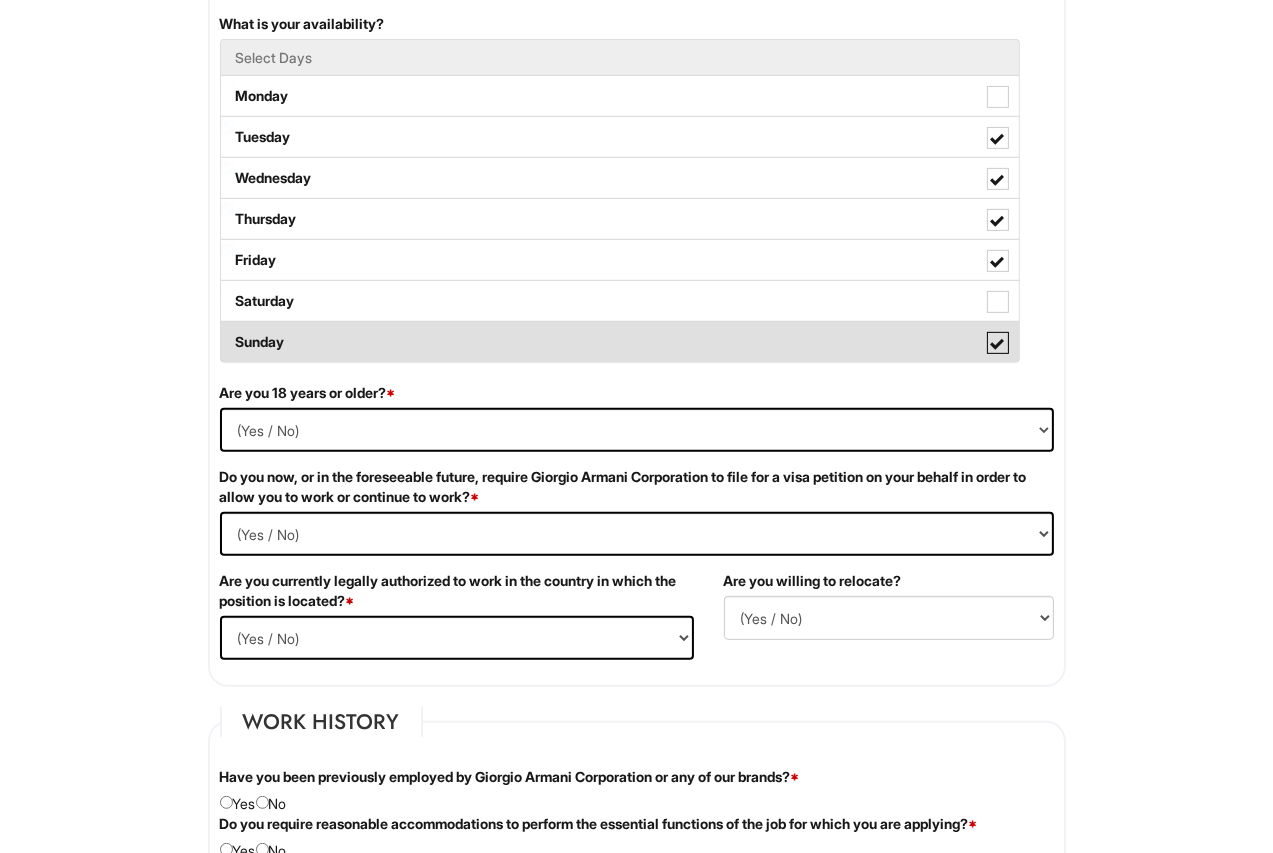 scroll, scrollTop: 1058, scrollLeft: 0, axis: vertical 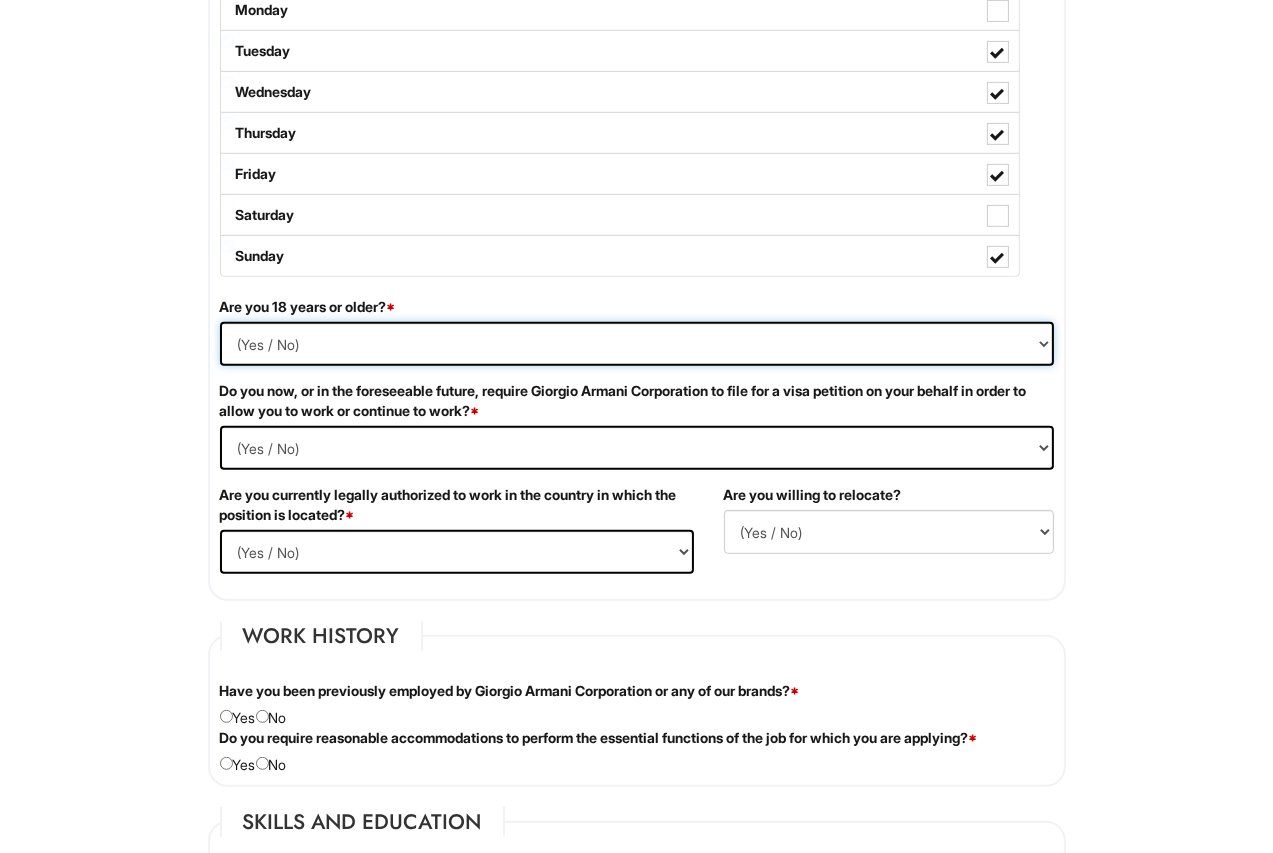 click on "(Yes / No) Yes No" at bounding box center (637, 344) 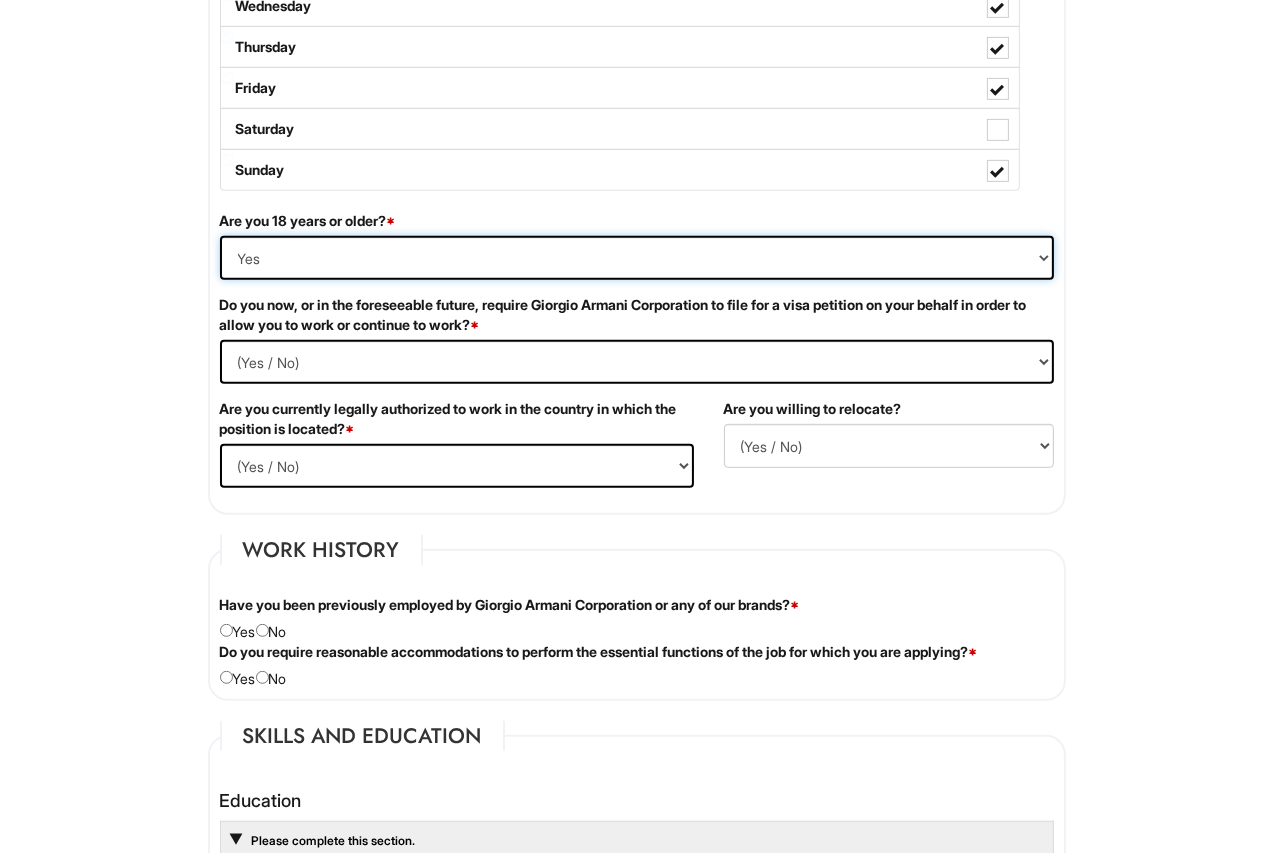 scroll, scrollTop: 1144, scrollLeft: 0, axis: vertical 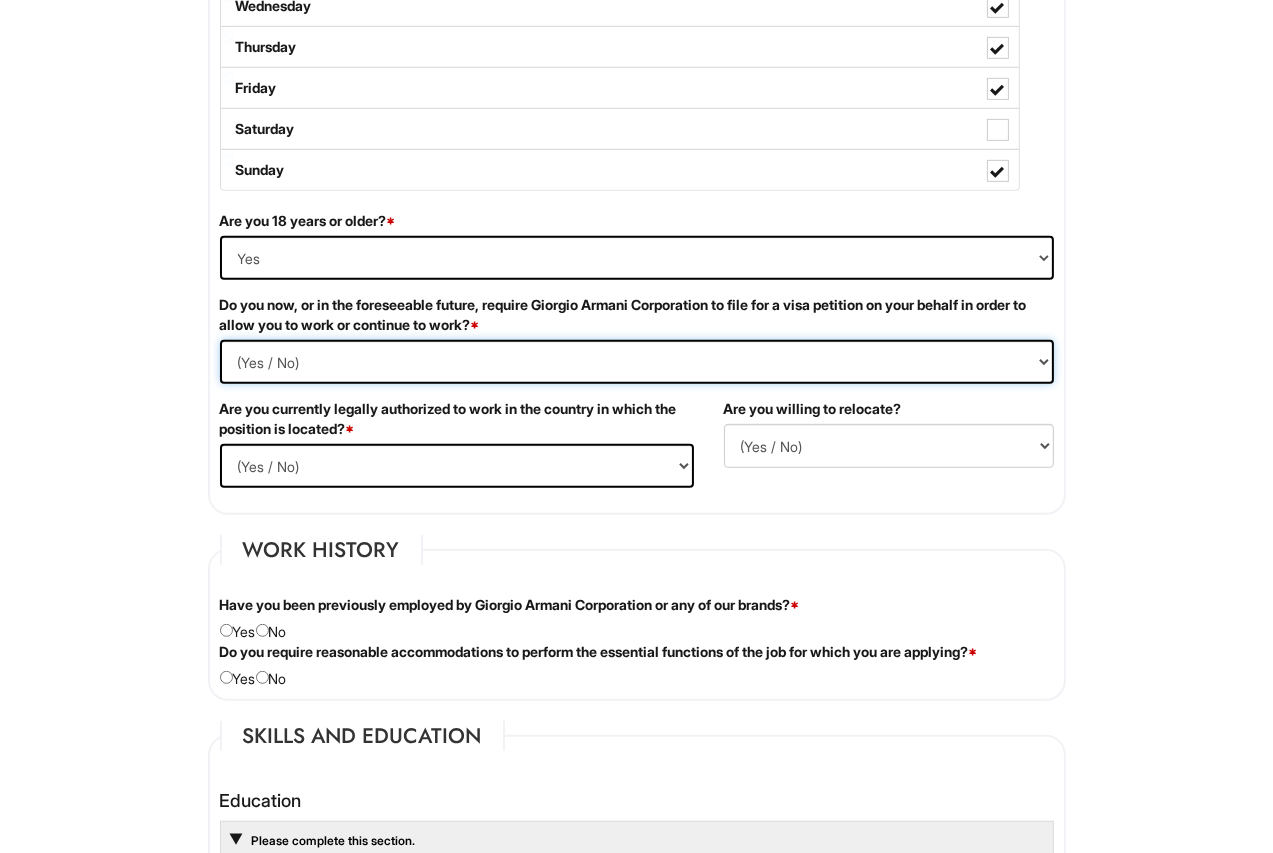 click on "(Yes / No) Yes No" at bounding box center (637, 362) 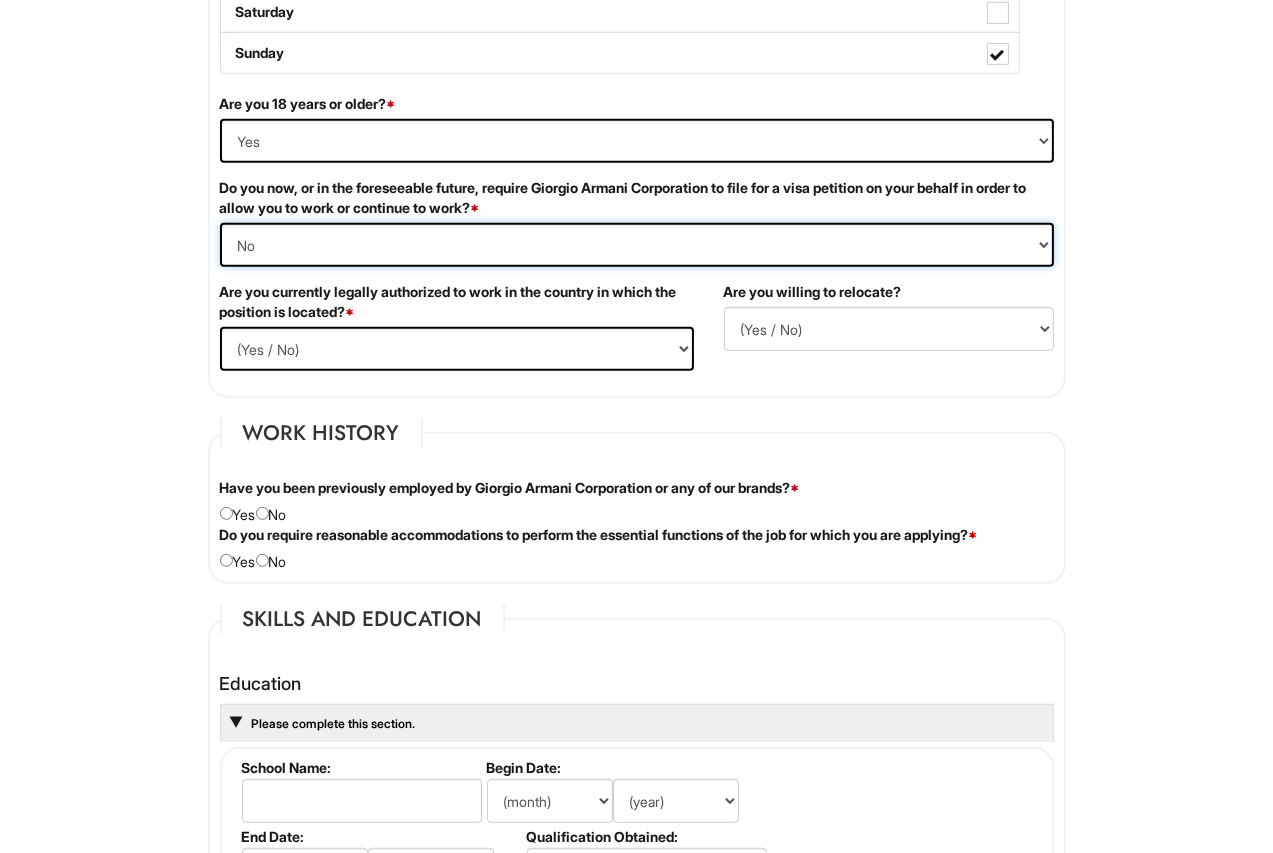 scroll, scrollTop: 1264, scrollLeft: 0, axis: vertical 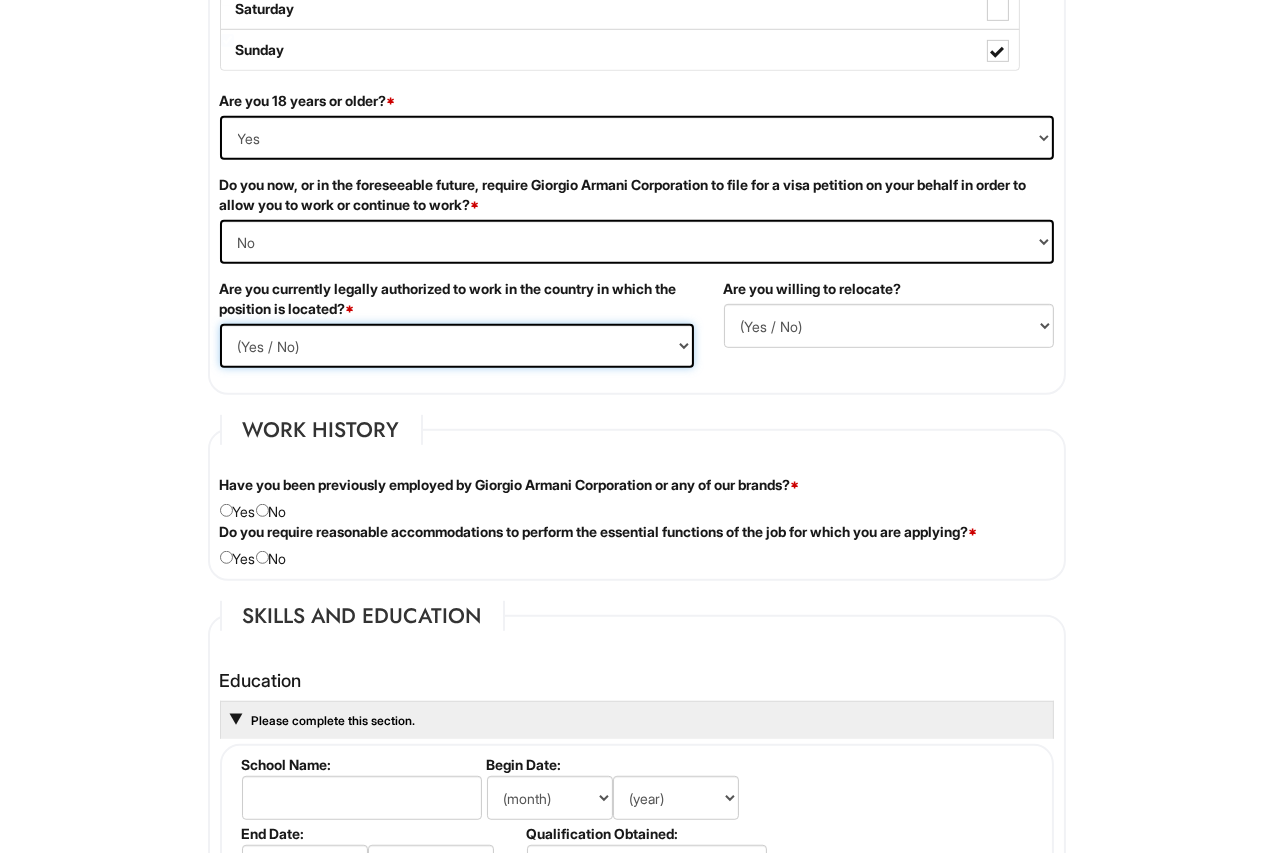 click on "(Yes / No) Yes No" at bounding box center [457, 346] 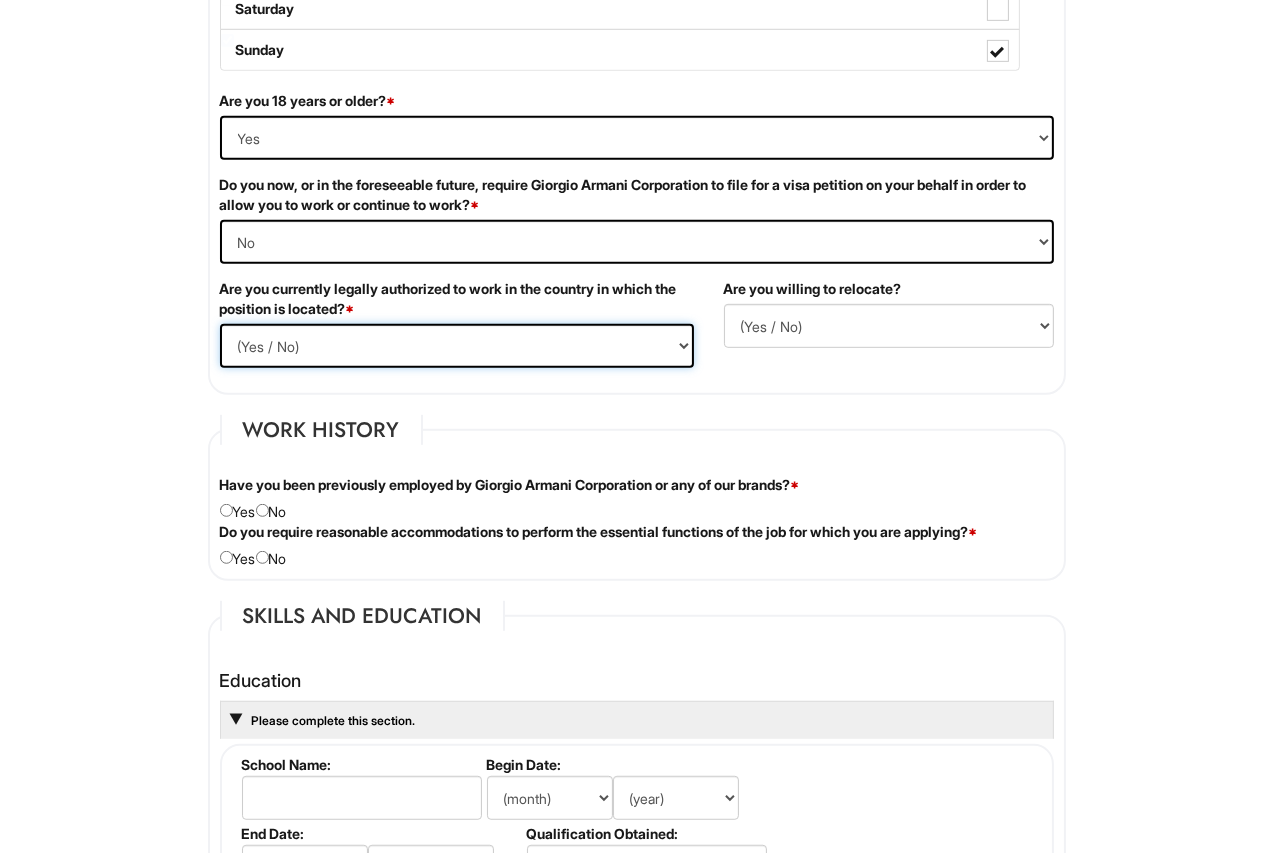 select on "Yes" 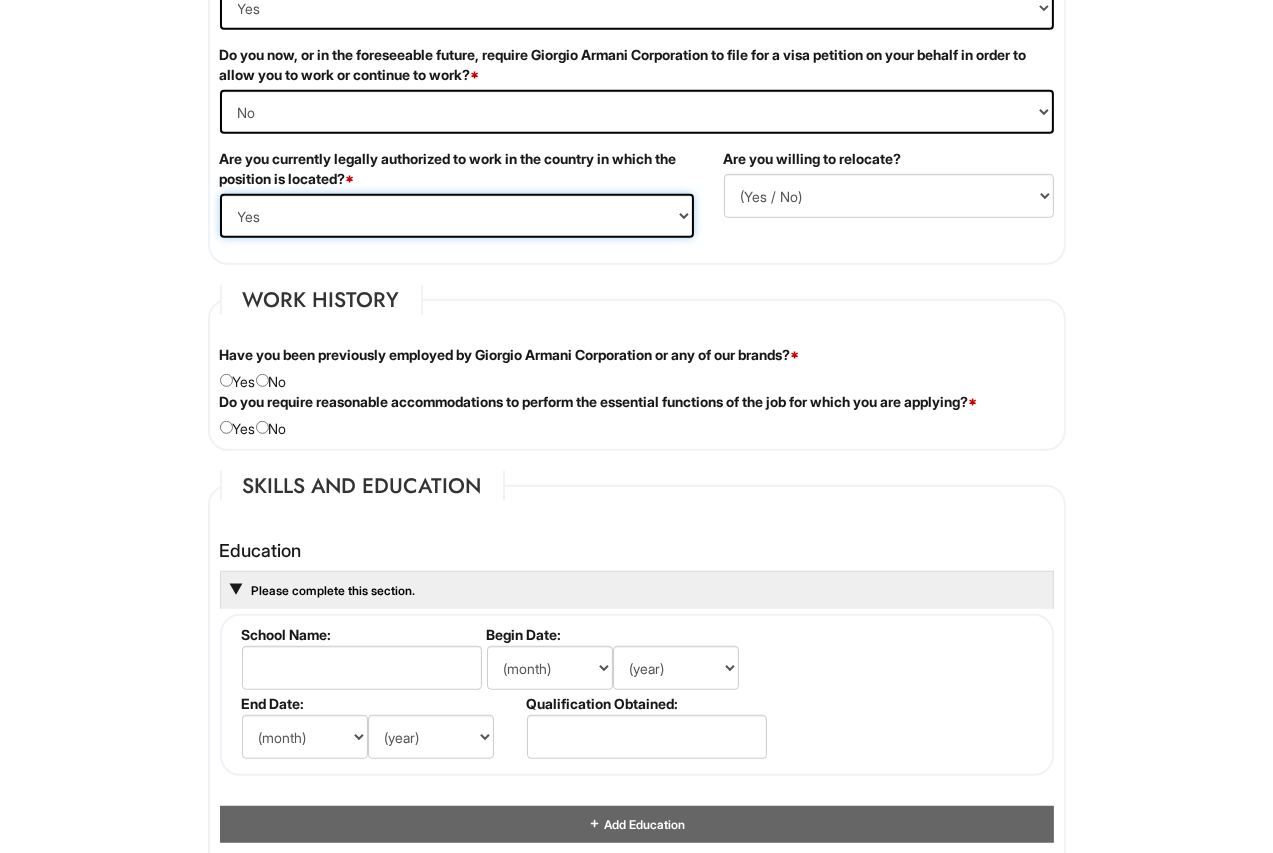 scroll, scrollTop: 1396, scrollLeft: 0, axis: vertical 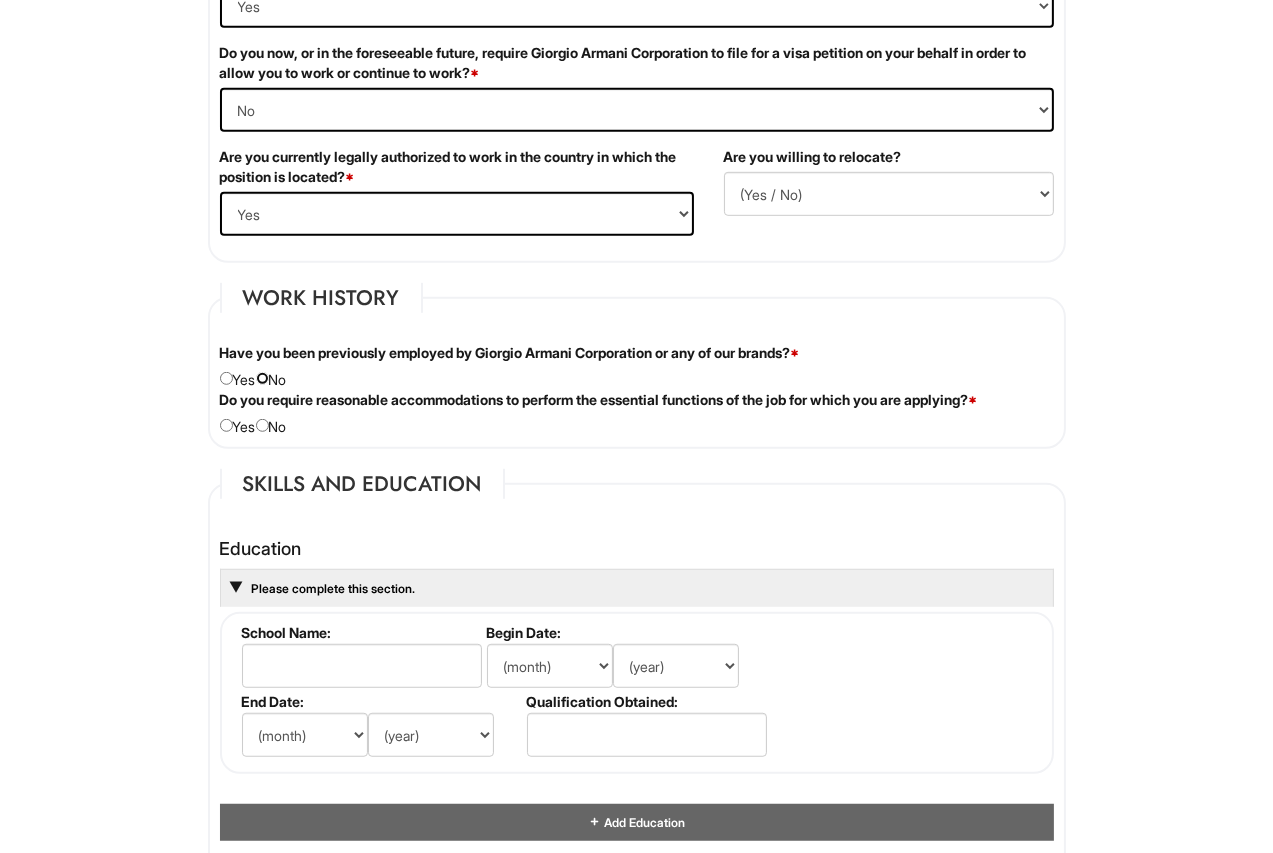 click at bounding box center [262, 378] 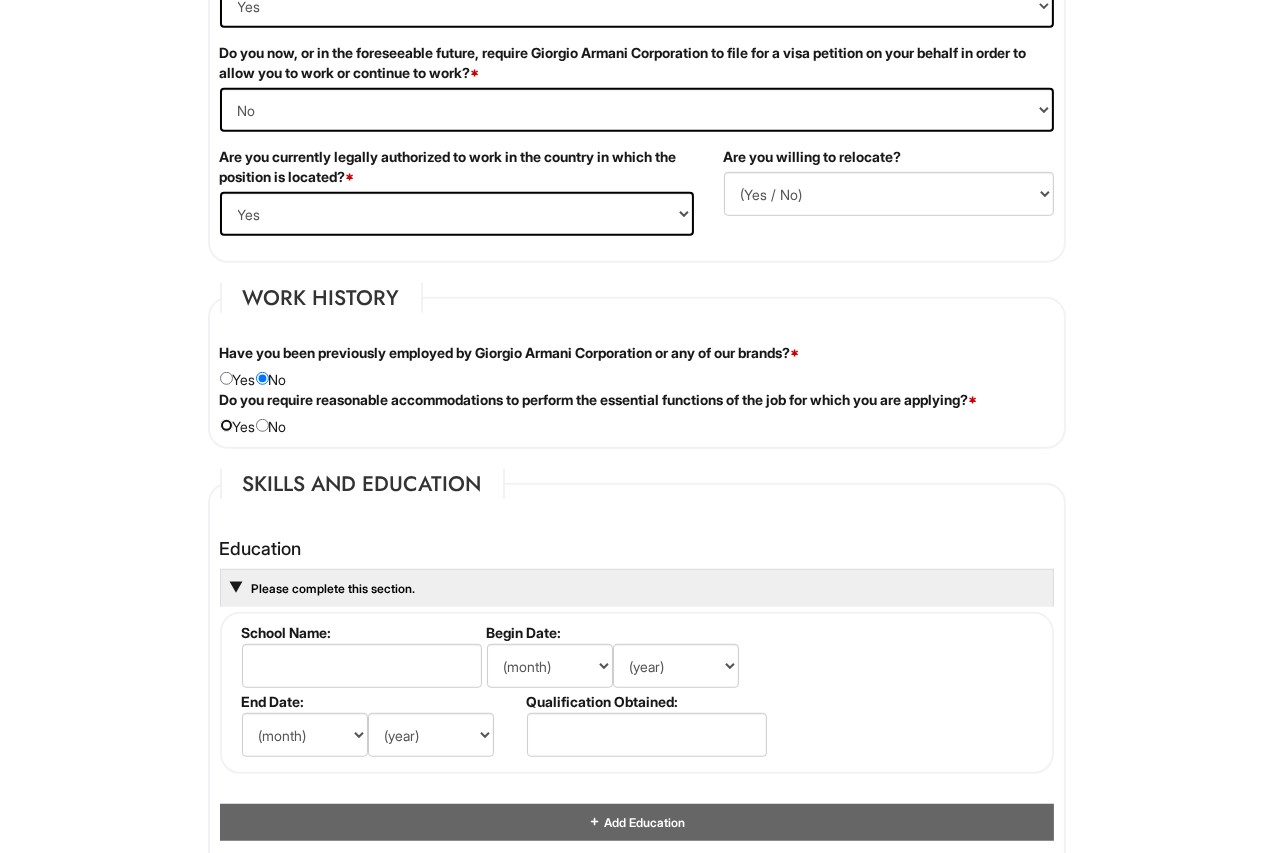 click at bounding box center (226, 425) 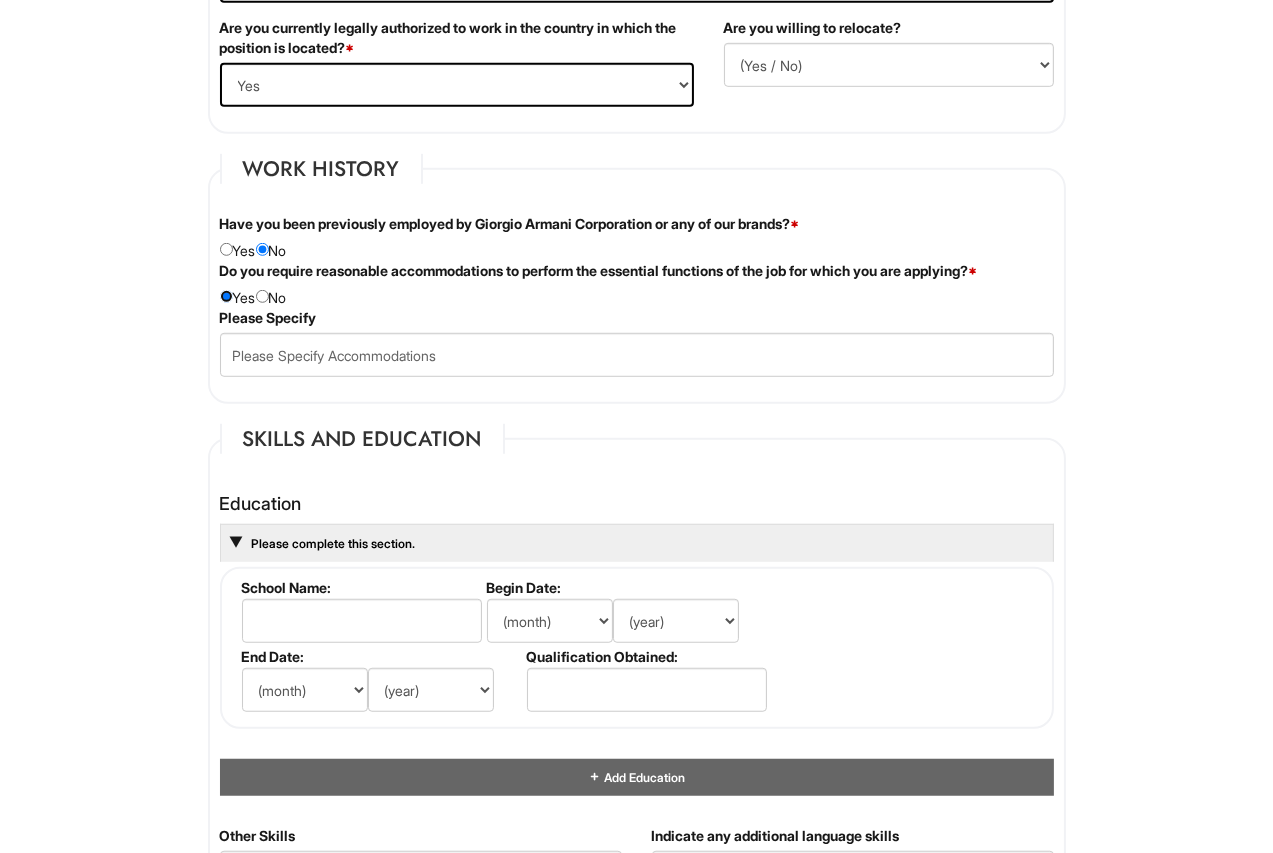scroll, scrollTop: 1519, scrollLeft: 0, axis: vertical 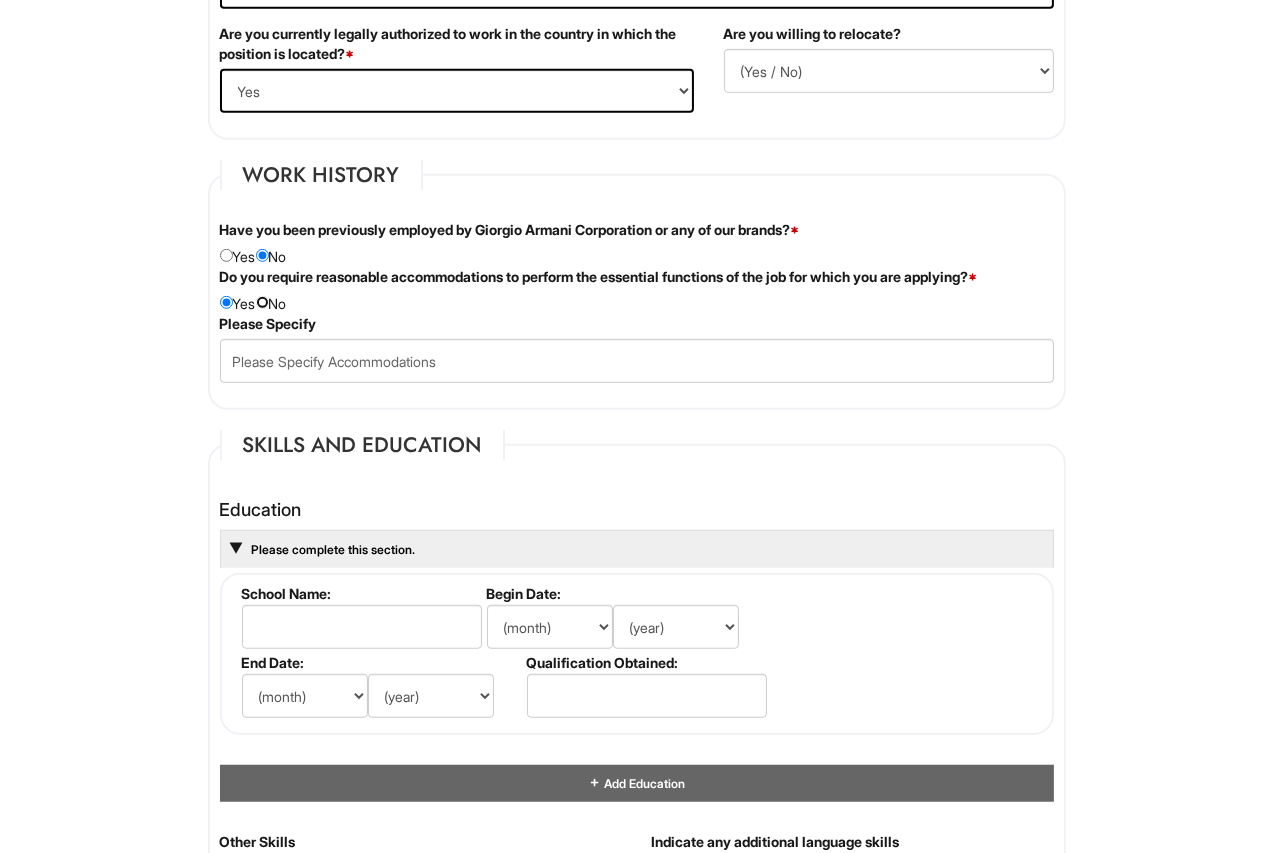 click at bounding box center (262, 302) 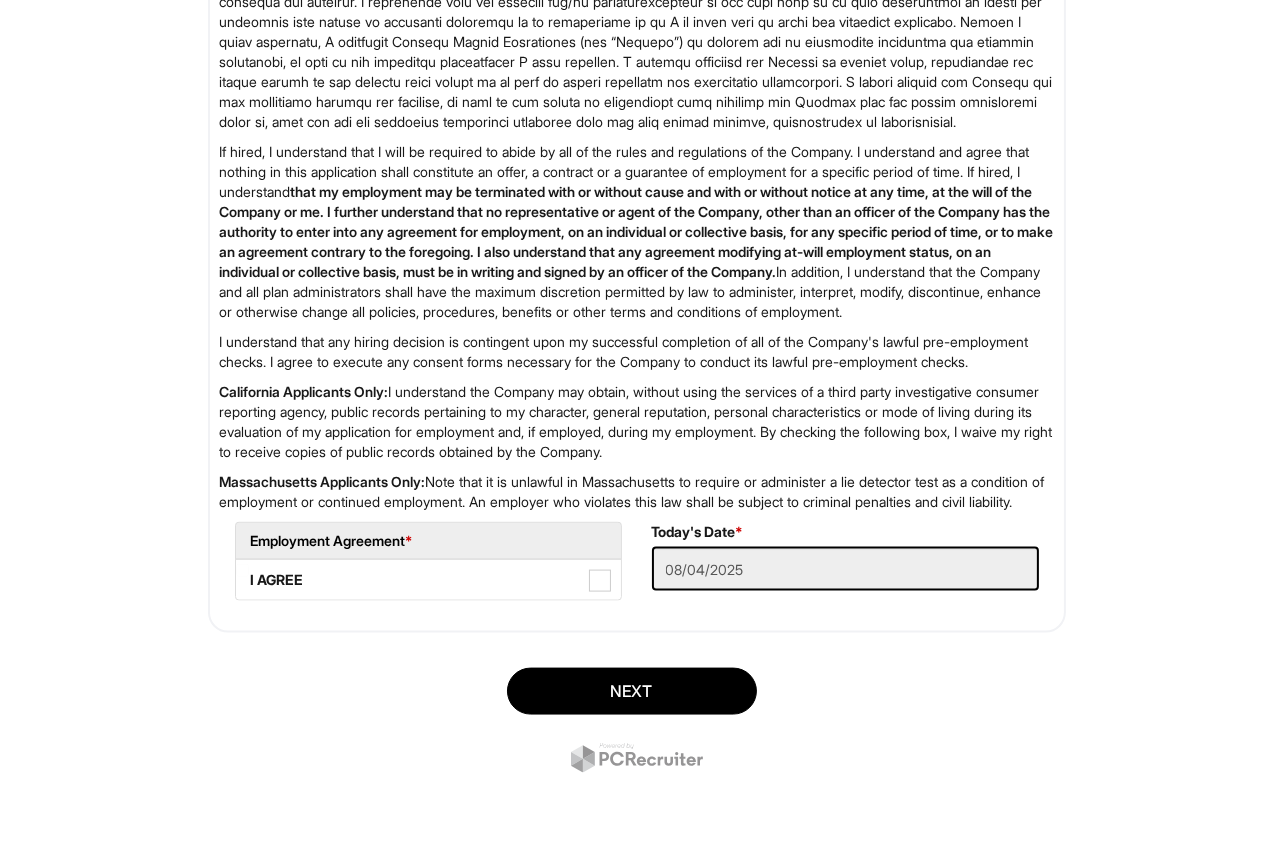 scroll, scrollTop: 3130, scrollLeft: 0, axis: vertical 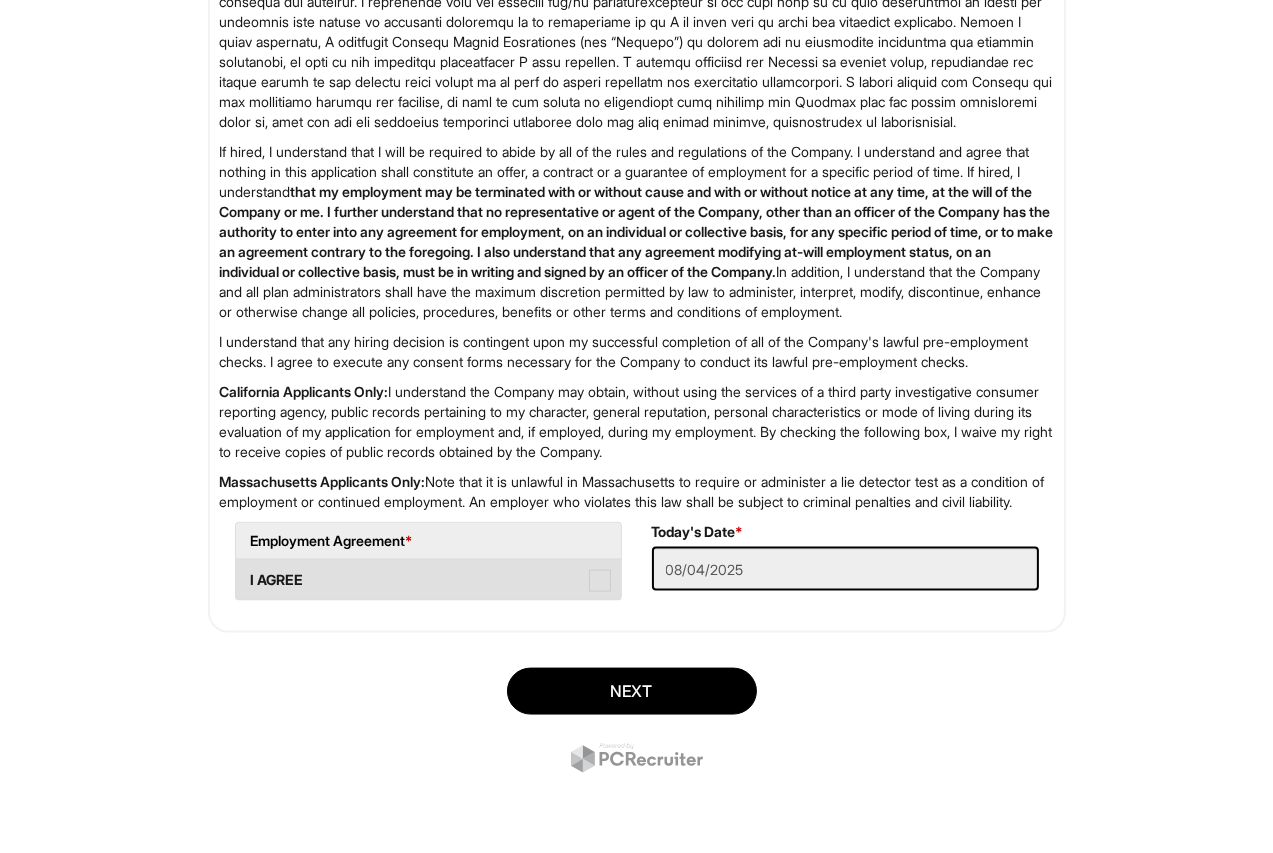 click at bounding box center [600, 581] 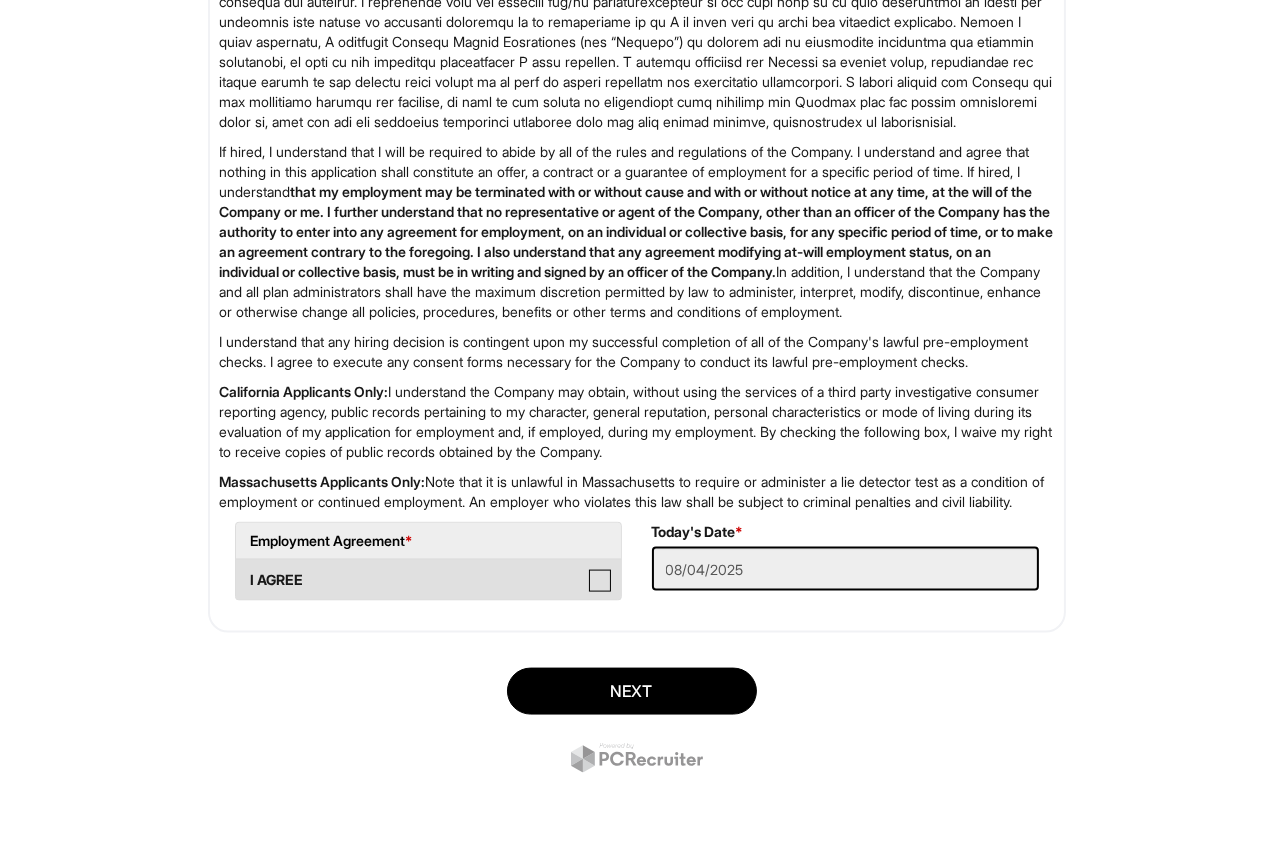 click on "I AGREE" at bounding box center (242, 570) 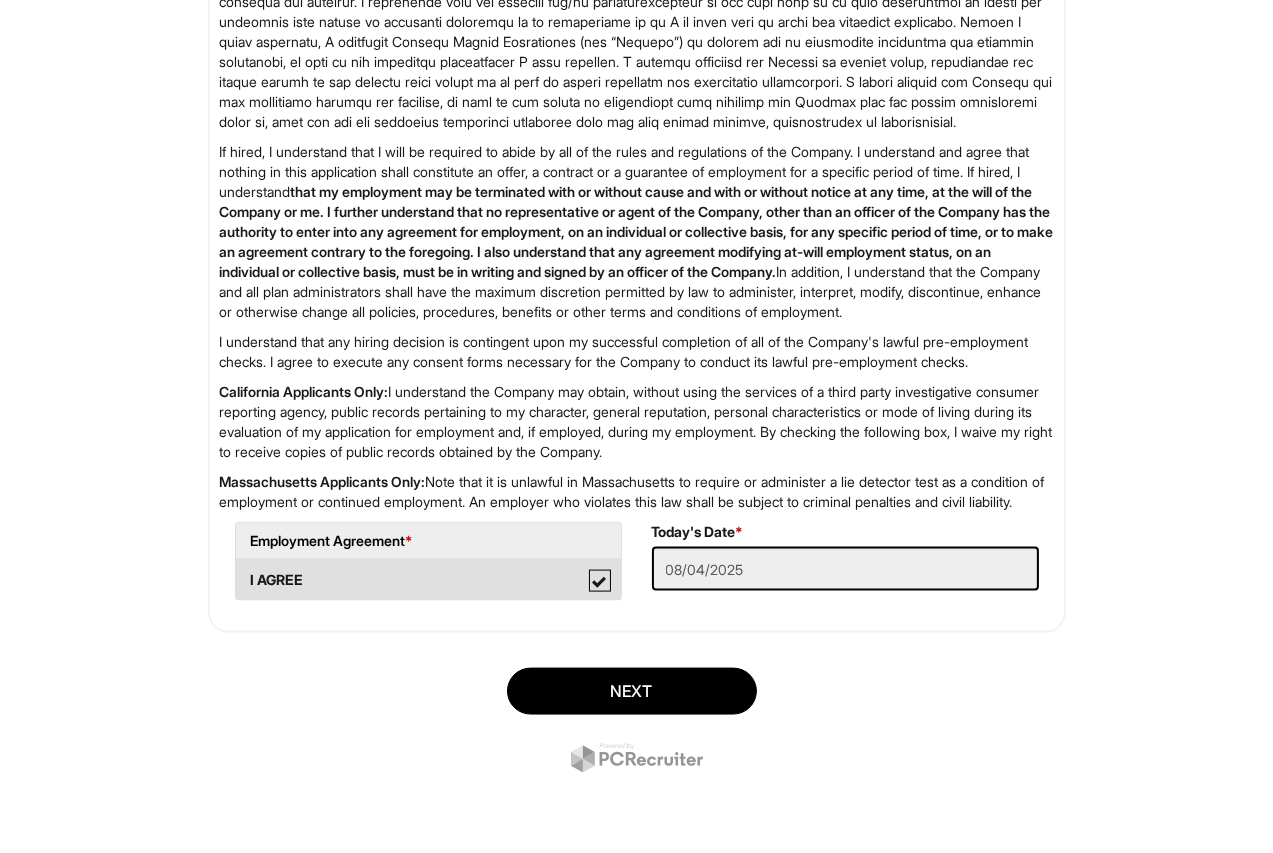 scroll, scrollTop: 3130, scrollLeft: 0, axis: vertical 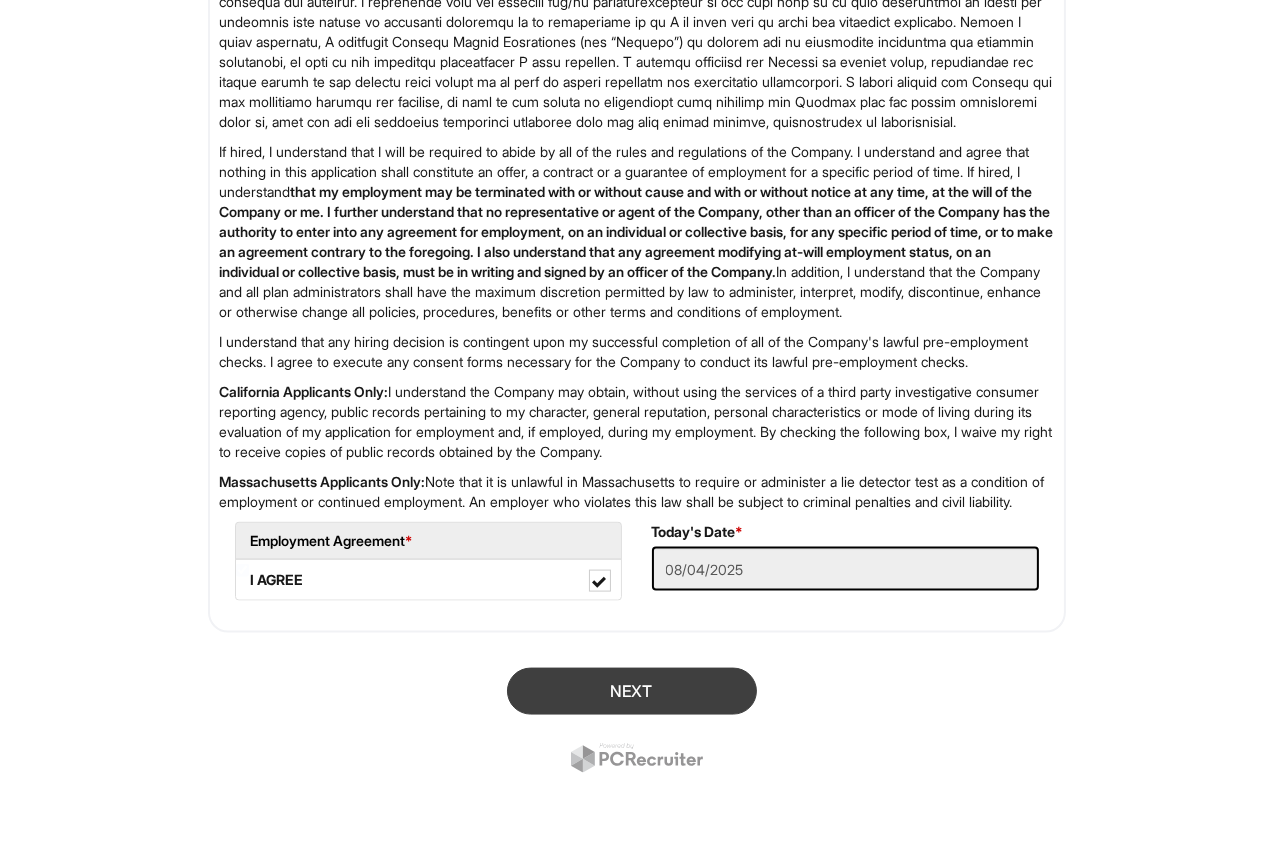 click on "Next" at bounding box center (632, 691) 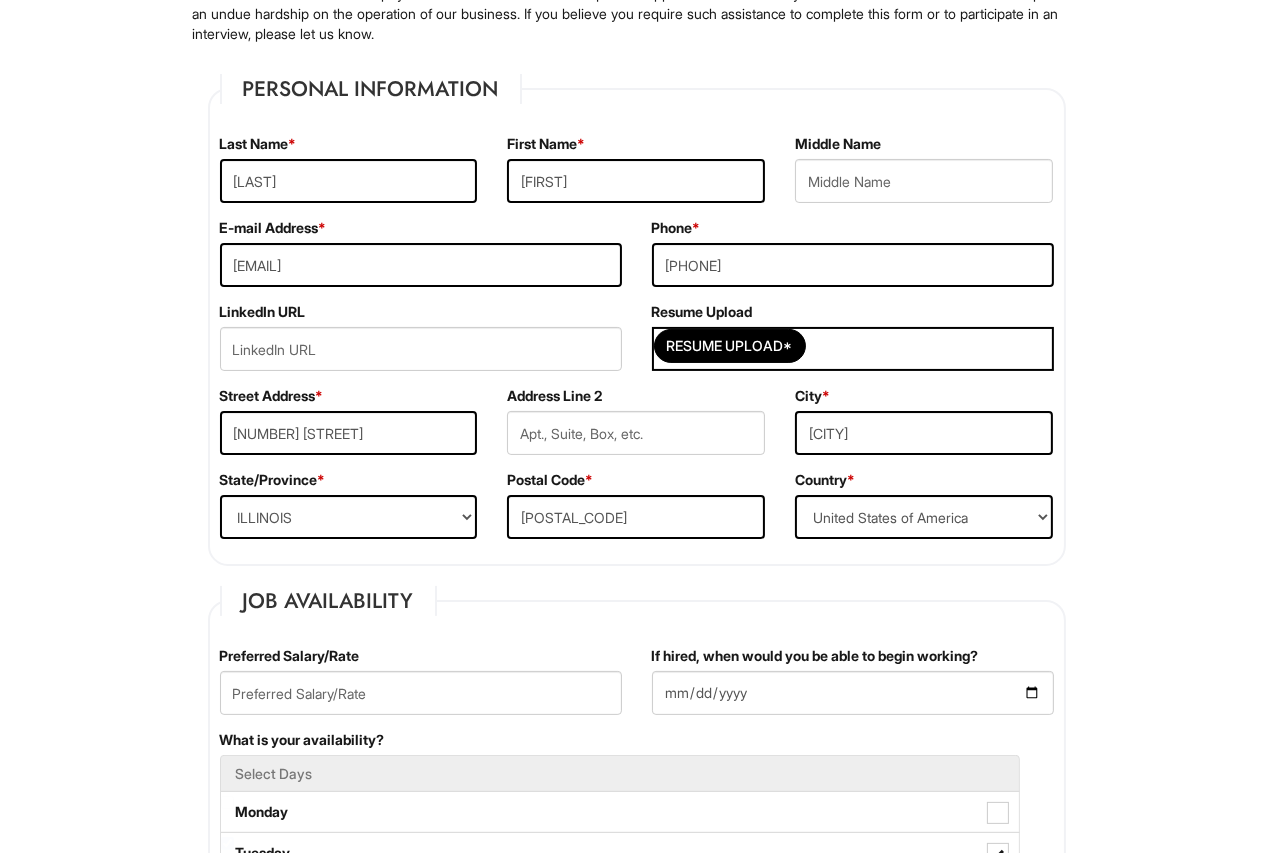scroll, scrollTop: 294, scrollLeft: 0, axis: vertical 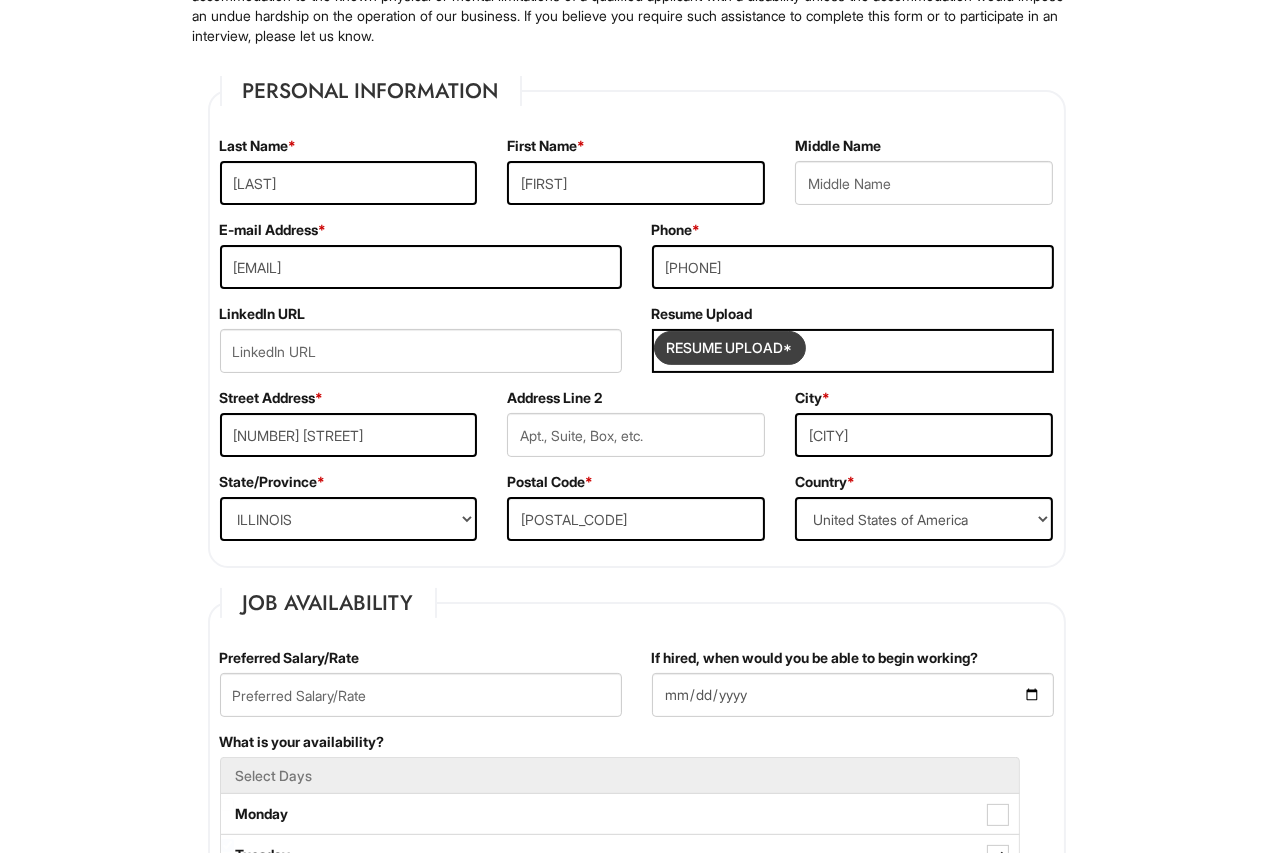 click at bounding box center [730, 348] 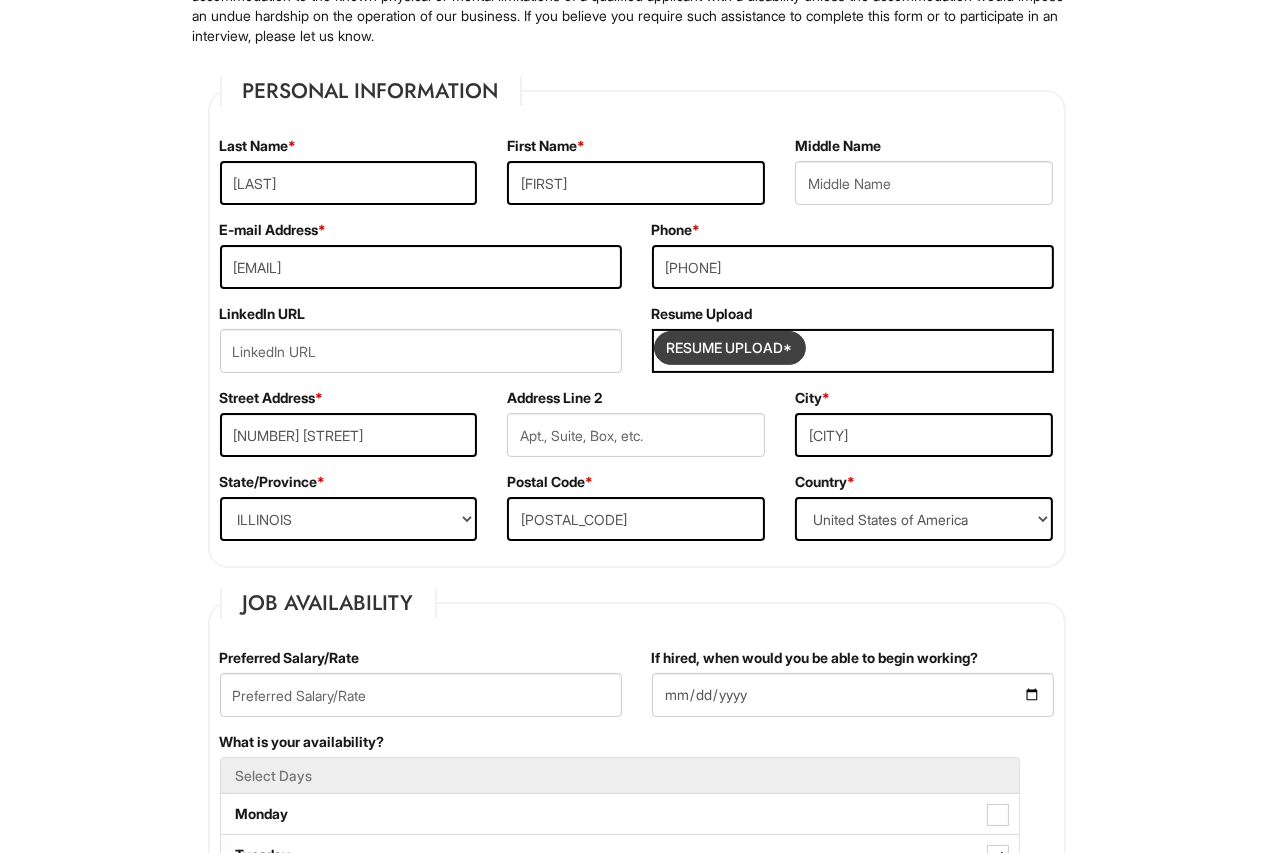 type on "C:\fakepath\Elijah's work history.docx" 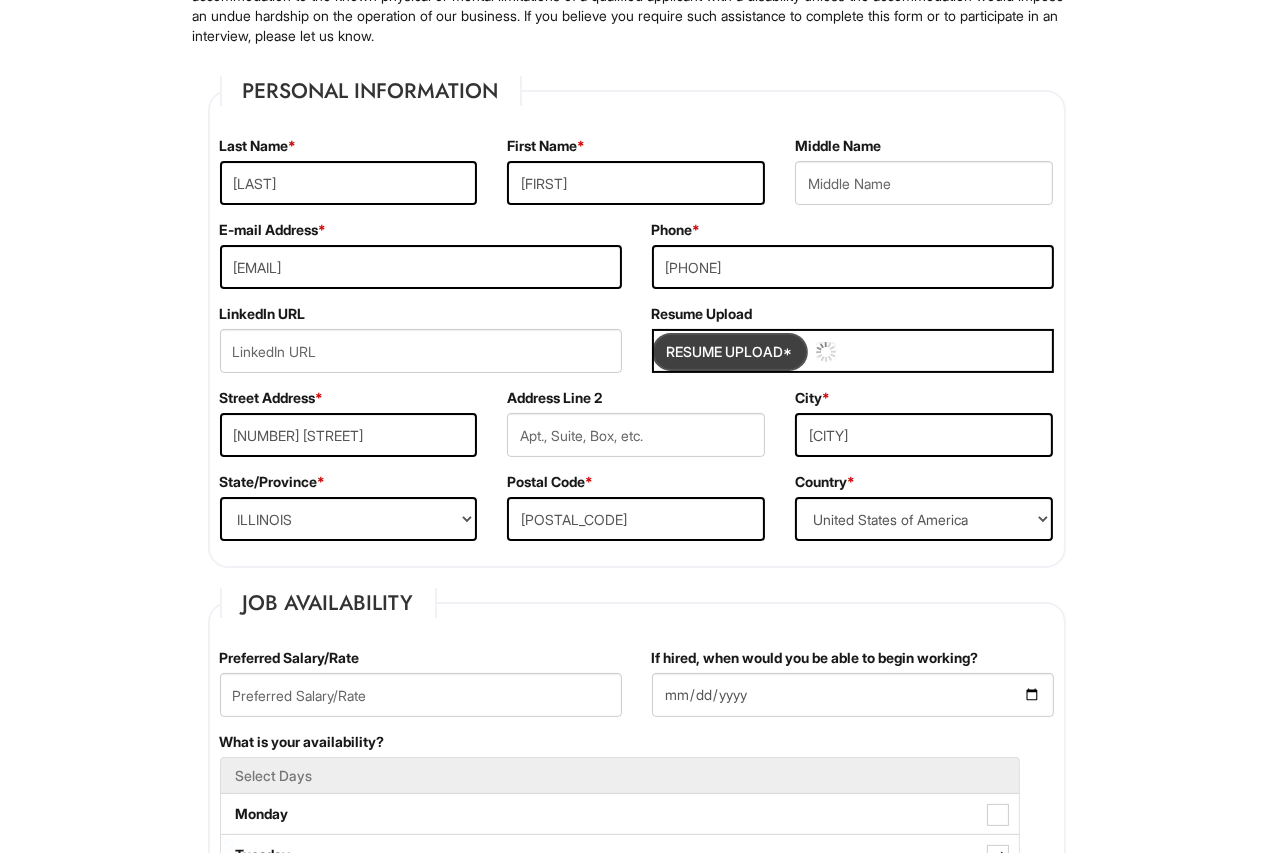 type 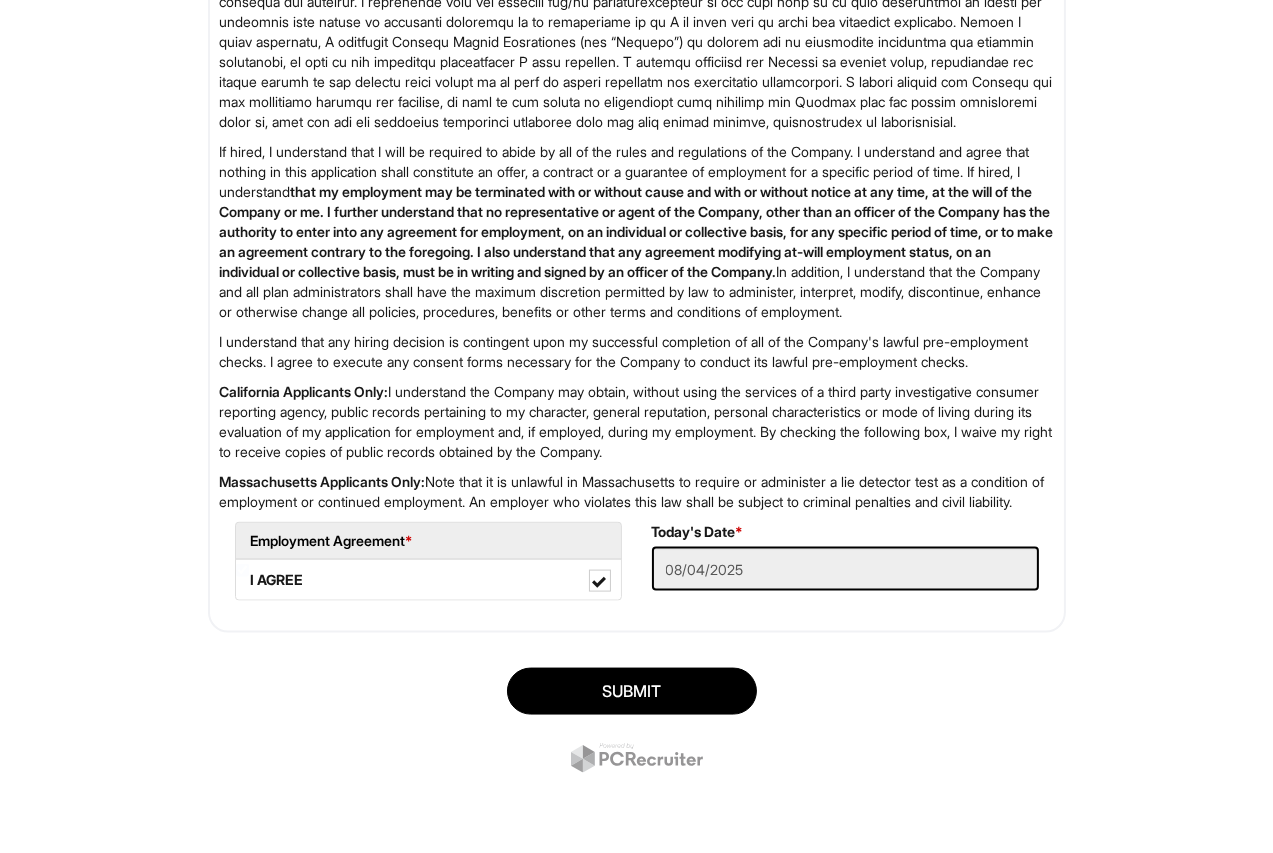 scroll, scrollTop: 3170, scrollLeft: 0, axis: vertical 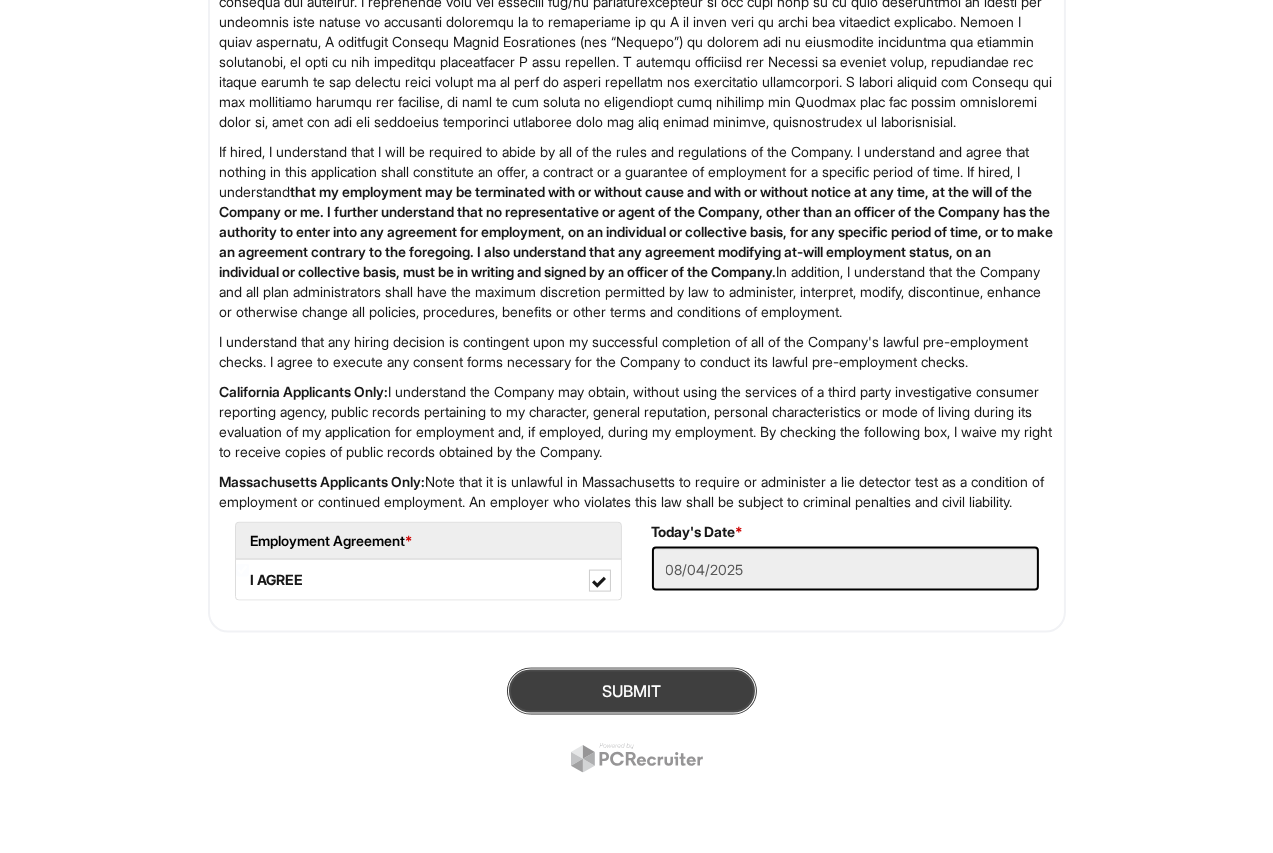 click on "SUBMIT" at bounding box center (632, 691) 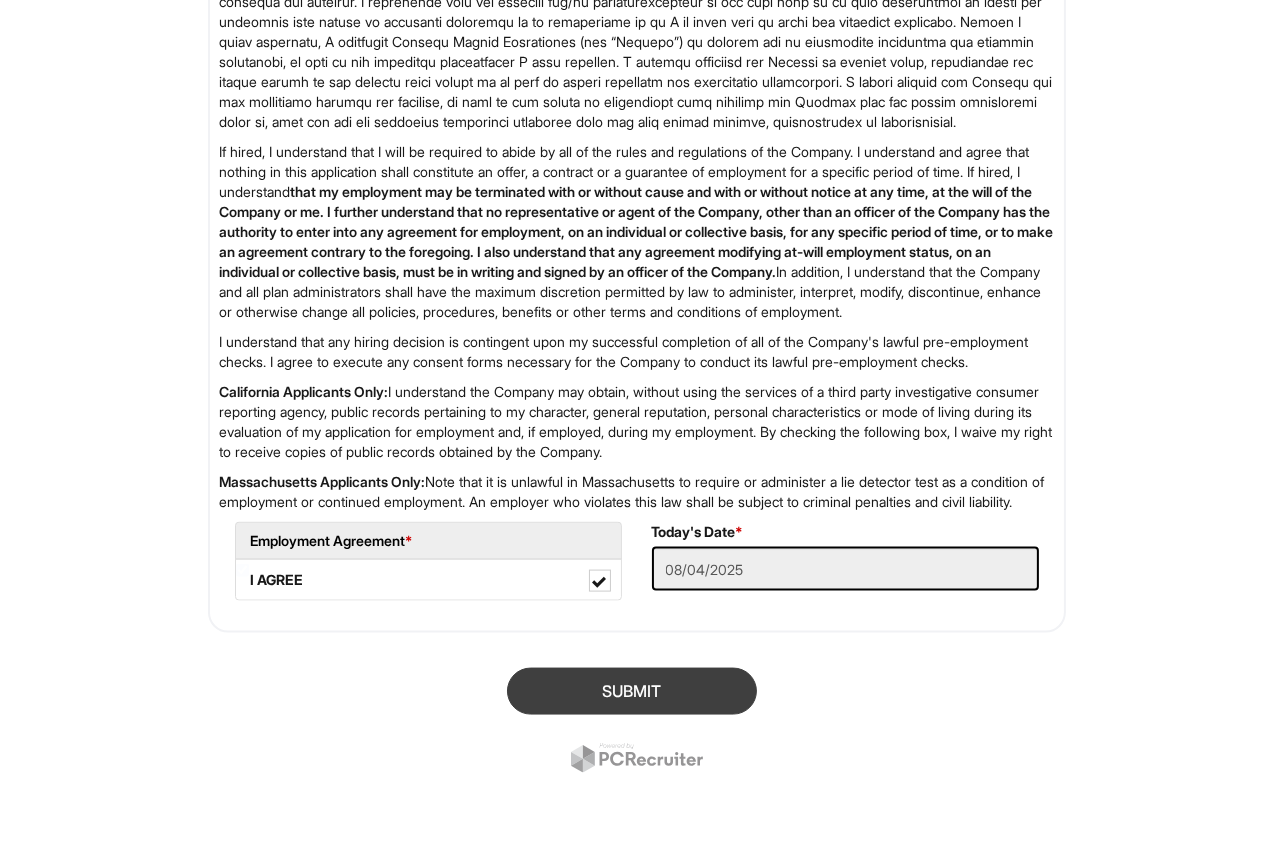 scroll, scrollTop: 122, scrollLeft: 0, axis: vertical 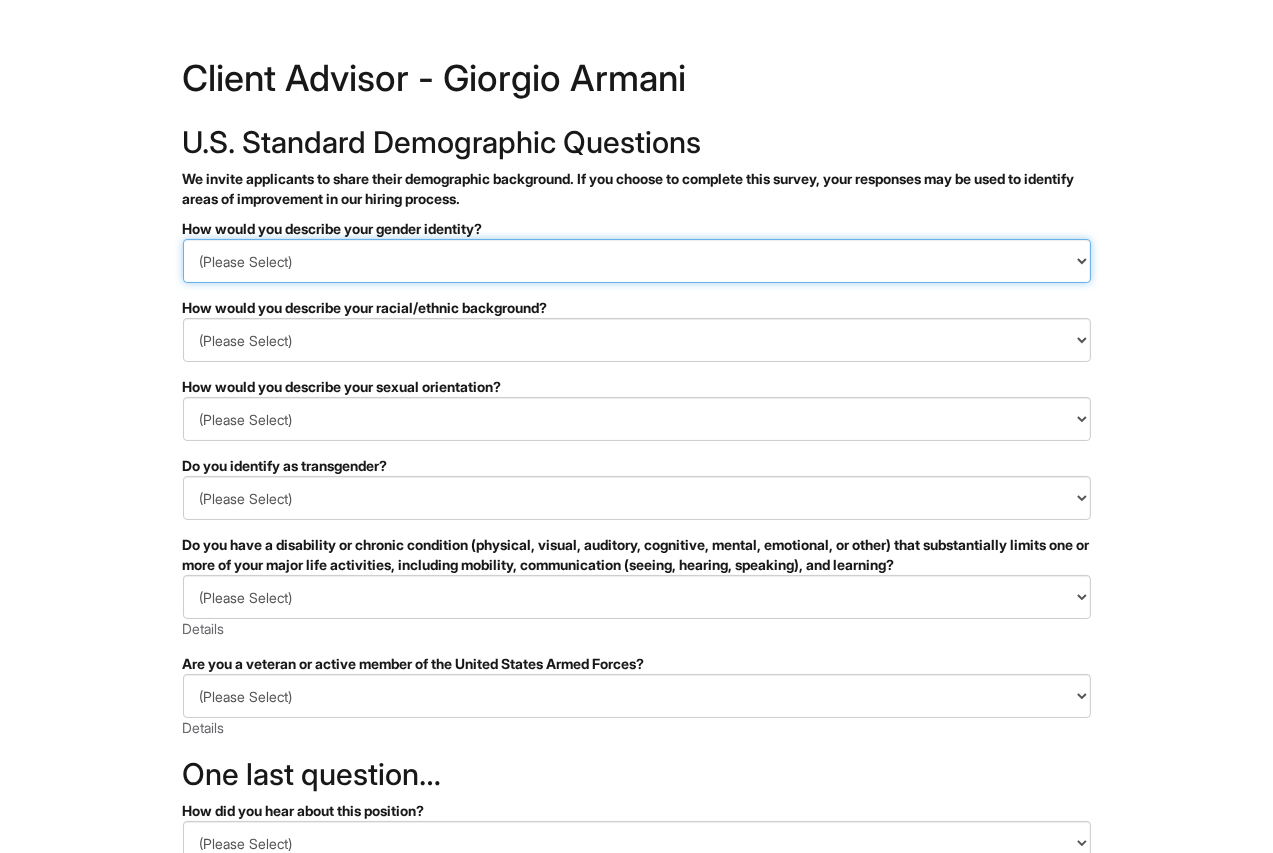 click on "(Please Select) Man Woman Non-binary I prefer to self-describe I don't wish to answer" at bounding box center [637, 261] 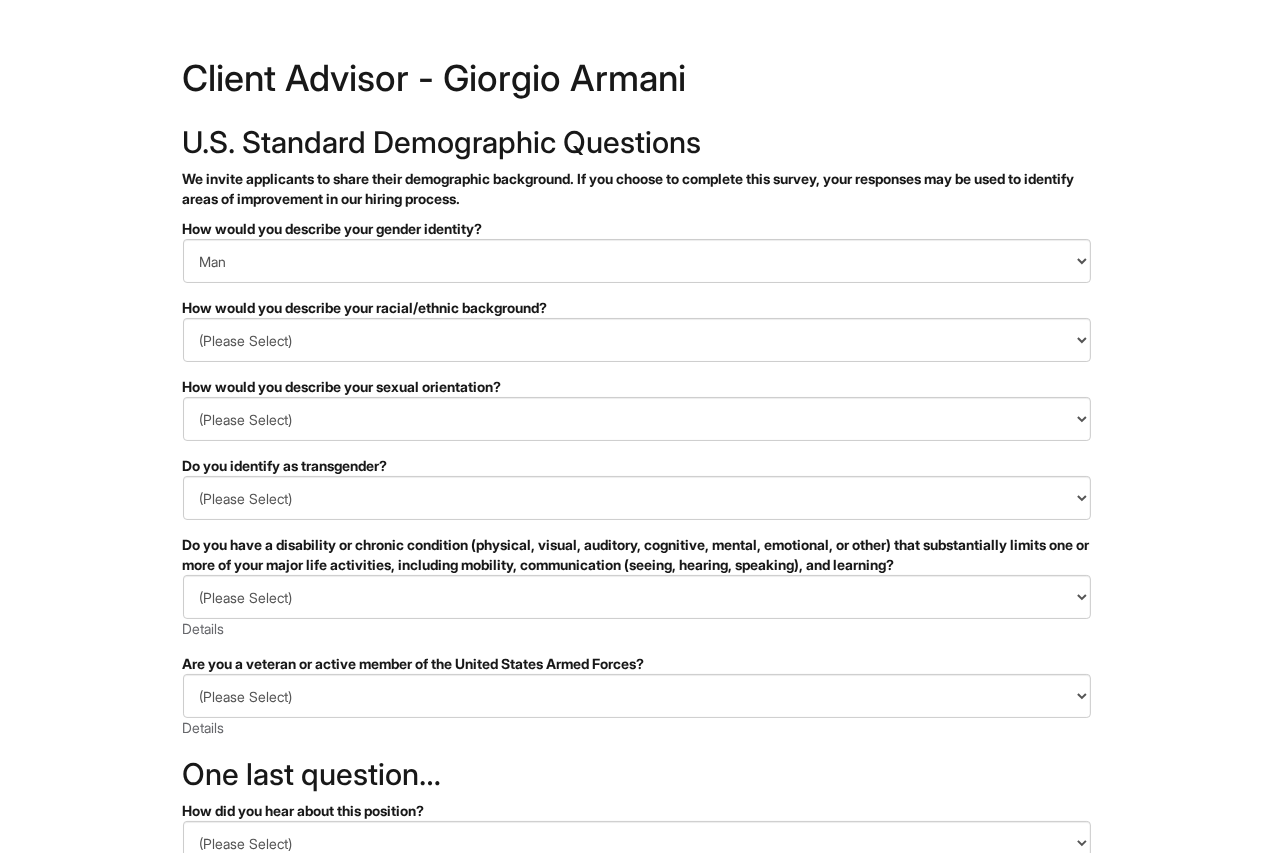 click on "&nbsp; ✔ 2 3 Client Advisor - Giorgio Armani U.S. Standard Demographic Questions We invite applicants to share their demographic background. If you choose to complete this survey, your responses may be used to identify
areas of improvement in our hiring process. PLEASE COMPLETE ALL REQUIRED FIELDS How would you describe your gender identity? (Please Select) Man Woman Non-binary I prefer to self-describe I don't wish to answer How would you describe your racial/ethnic background? (Please Select) Black or of African descent    East Asian    Hispanic, Latinx or of Spanish Origin    Indigenous, American Indian or Alaska Native    Middle Eastern or North African    Native Hawaiian or Pacific Islander    South Asian    Southeast Asian    White or European    I prefer to self-describe    I don't wish to answer How would you describe your sexual orientation? (Please Select) Asexual Bisexual and/or pansexual Gay Heterosexual Lesbian Queer I prefer to self-describe I don't wish to answer (Please Select) Yes" at bounding box center (636, 563) 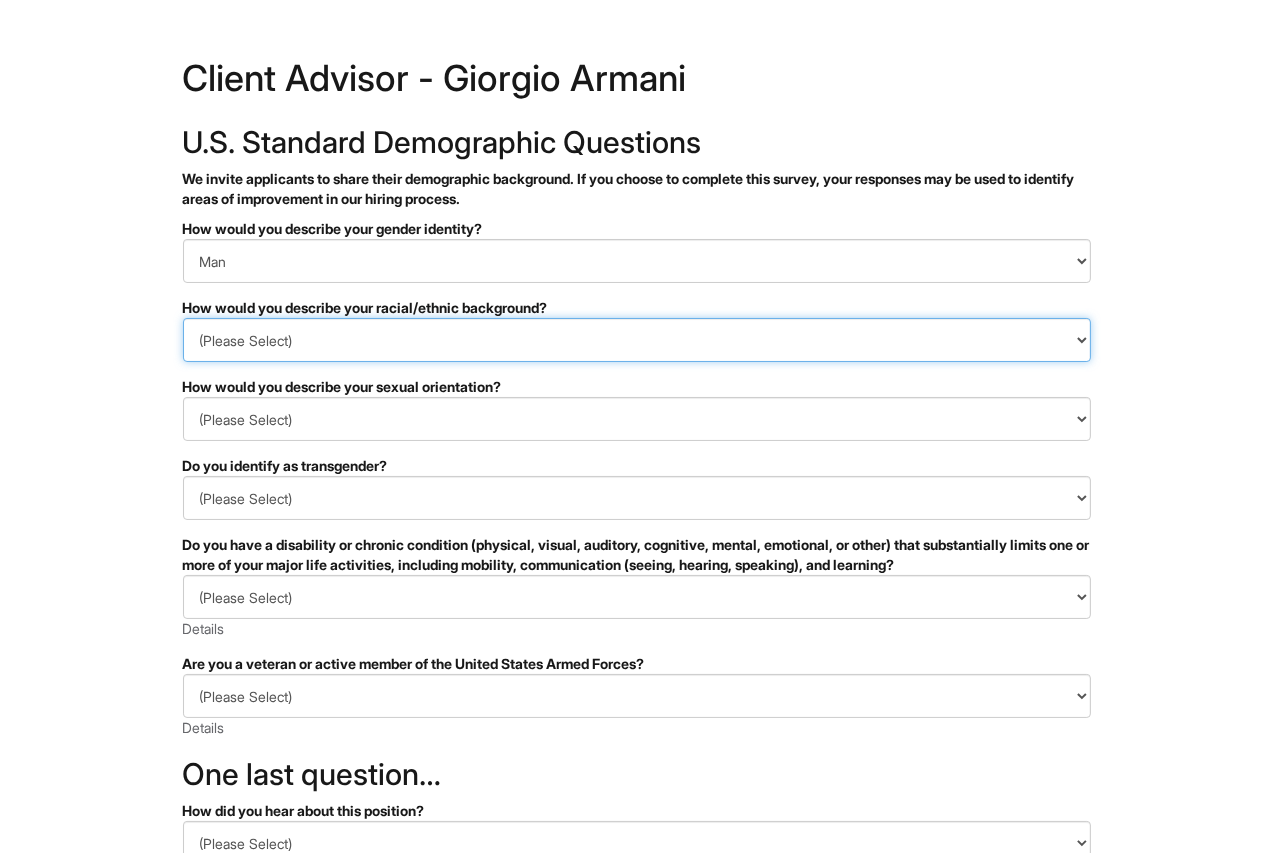click on "(Please Select) Black or of African descent    East Asian    Hispanic, Latinx or of Spanish Origin    Indigenous, American Indian or Alaska Native    Middle Eastern or North African    Native Hawaiian or Pacific Islander    South Asian    Southeast Asian    White or European    I prefer to self-describe    I don't wish to answer" at bounding box center [637, 340] 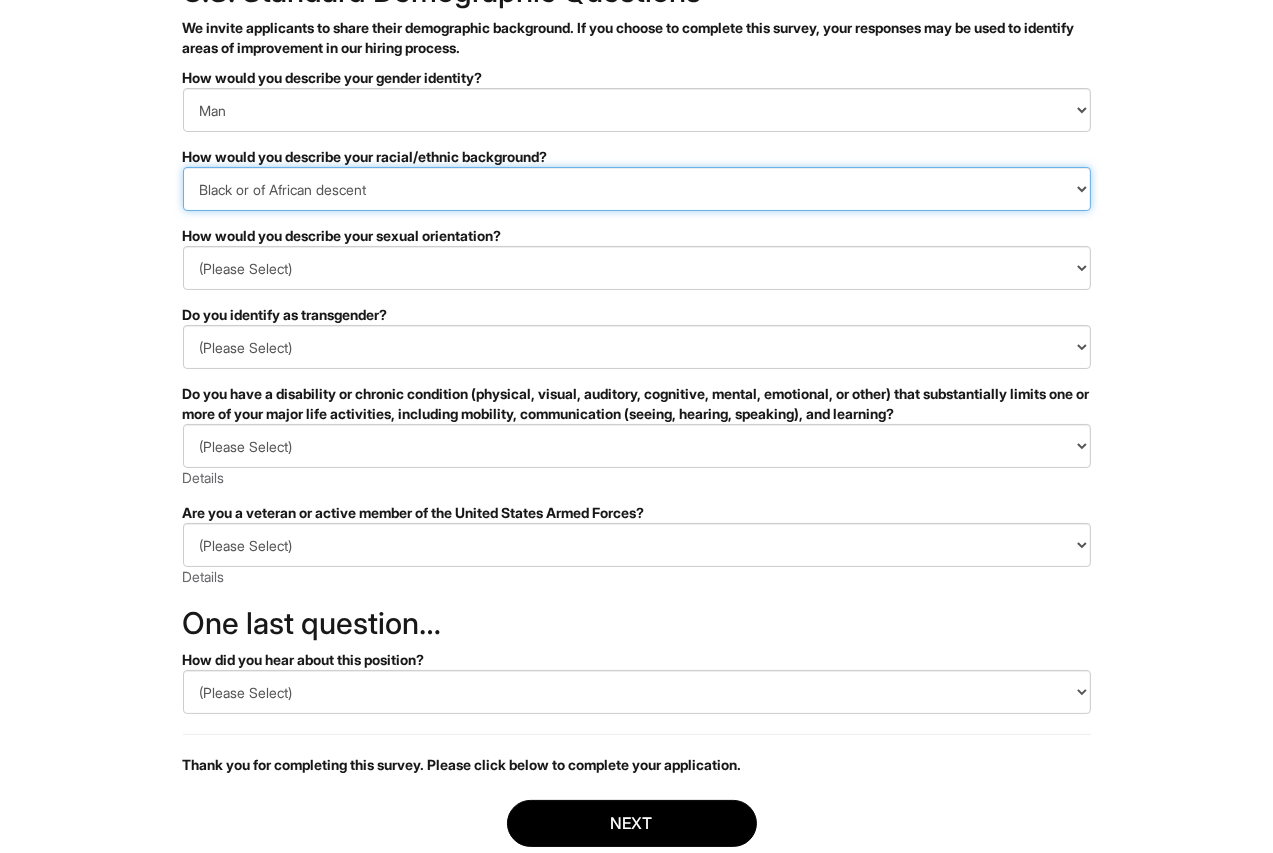 scroll, scrollTop: 156, scrollLeft: 0, axis: vertical 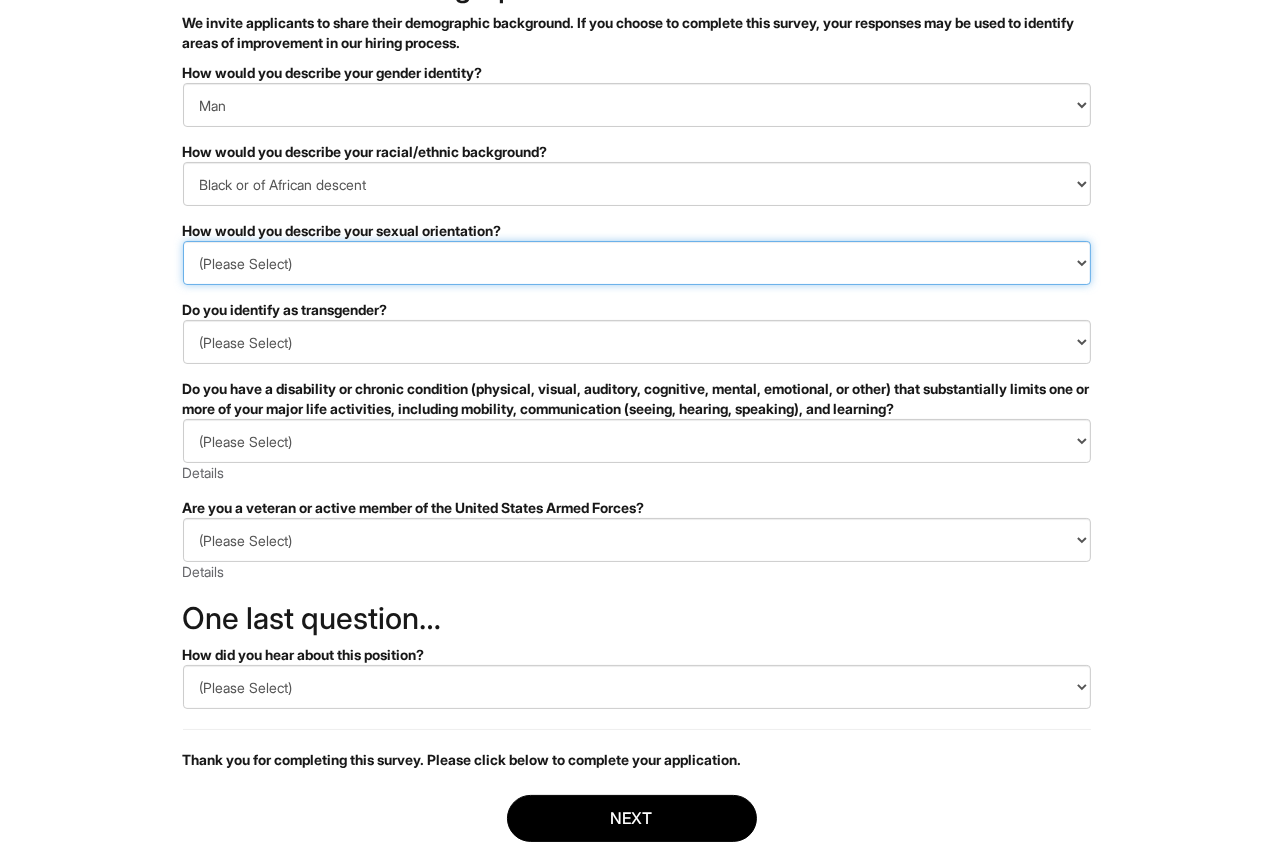 click on "(Please Select) Asexual Bisexual and/or pansexual Gay Heterosexual Lesbian Queer I prefer to self-describe I don't wish to answer" at bounding box center [637, 263] 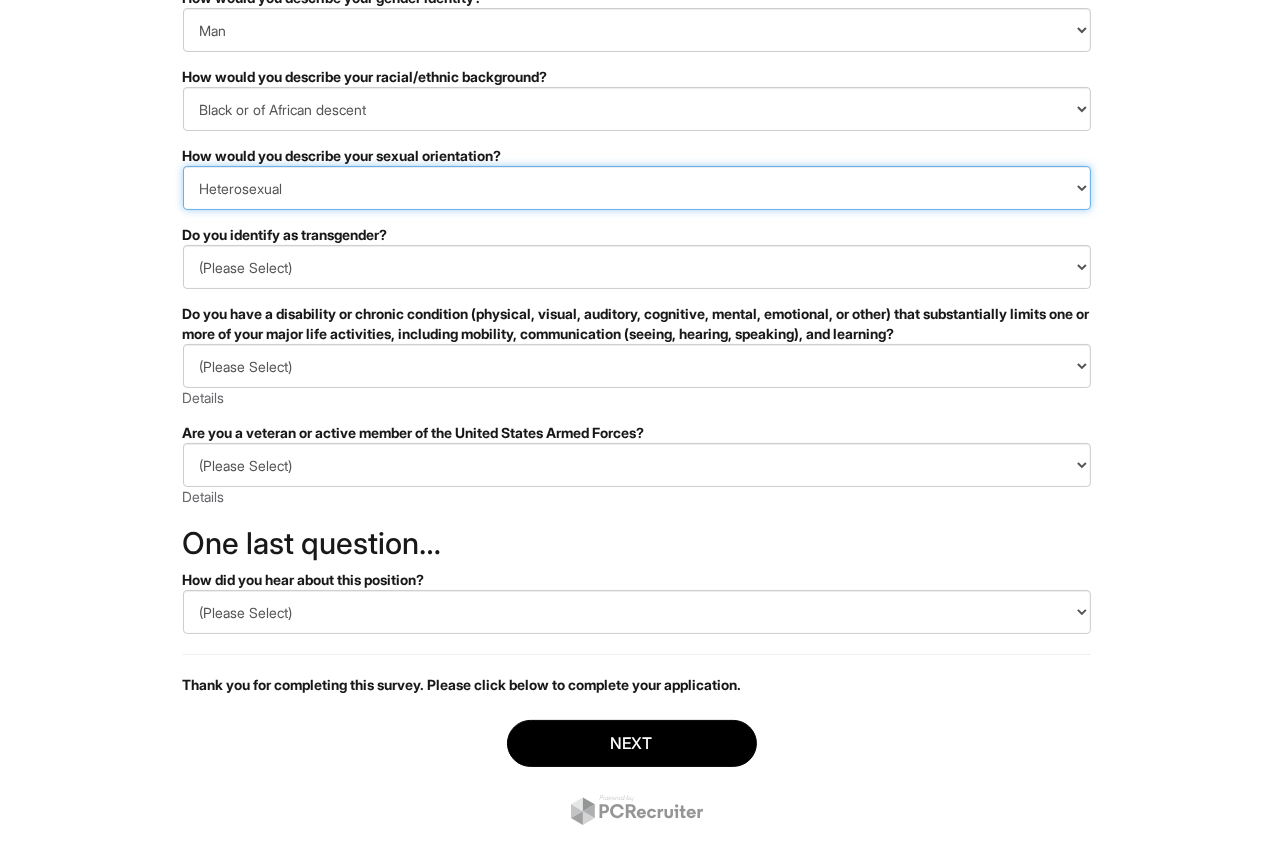 scroll, scrollTop: 242, scrollLeft: 0, axis: vertical 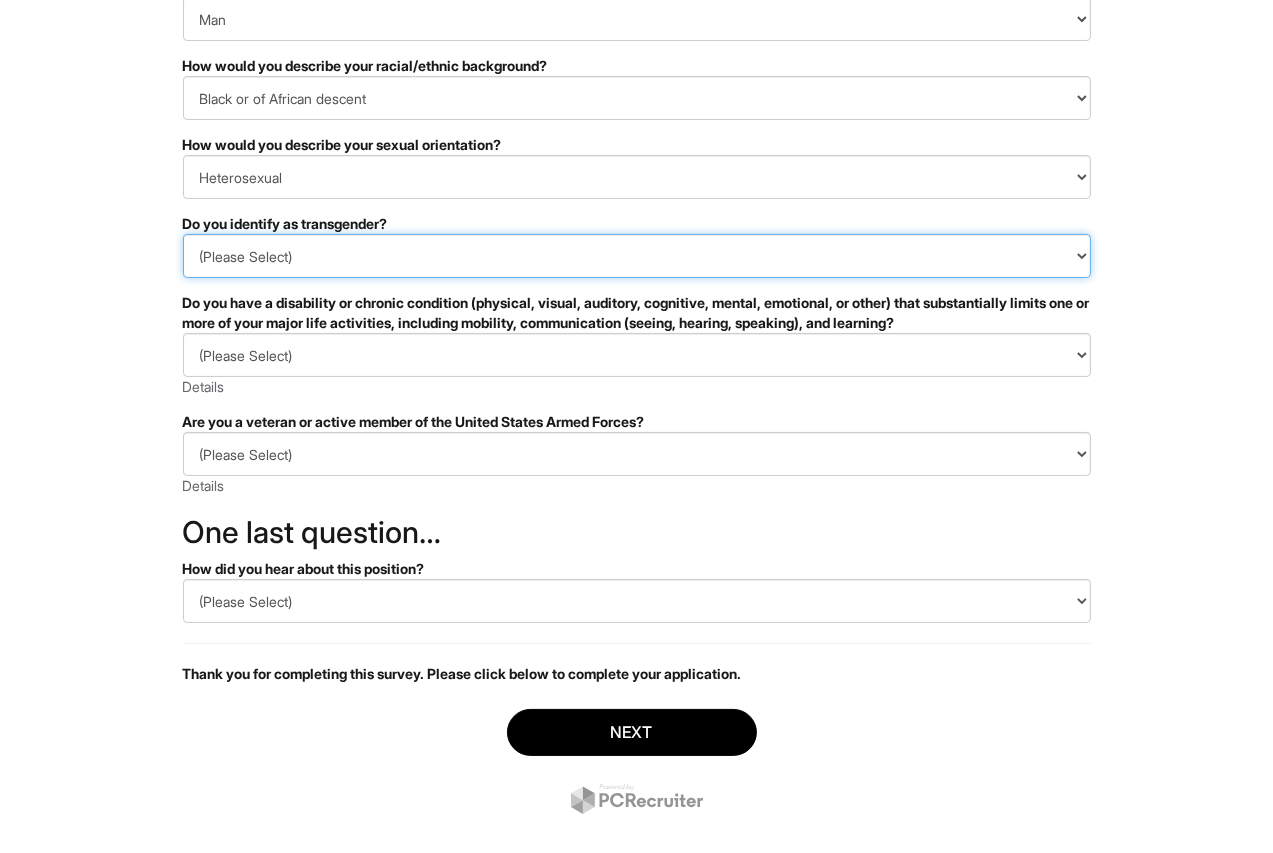 click on "(Please Select) Yes No I prefer to self-describe I don't wish to answer" at bounding box center [637, 256] 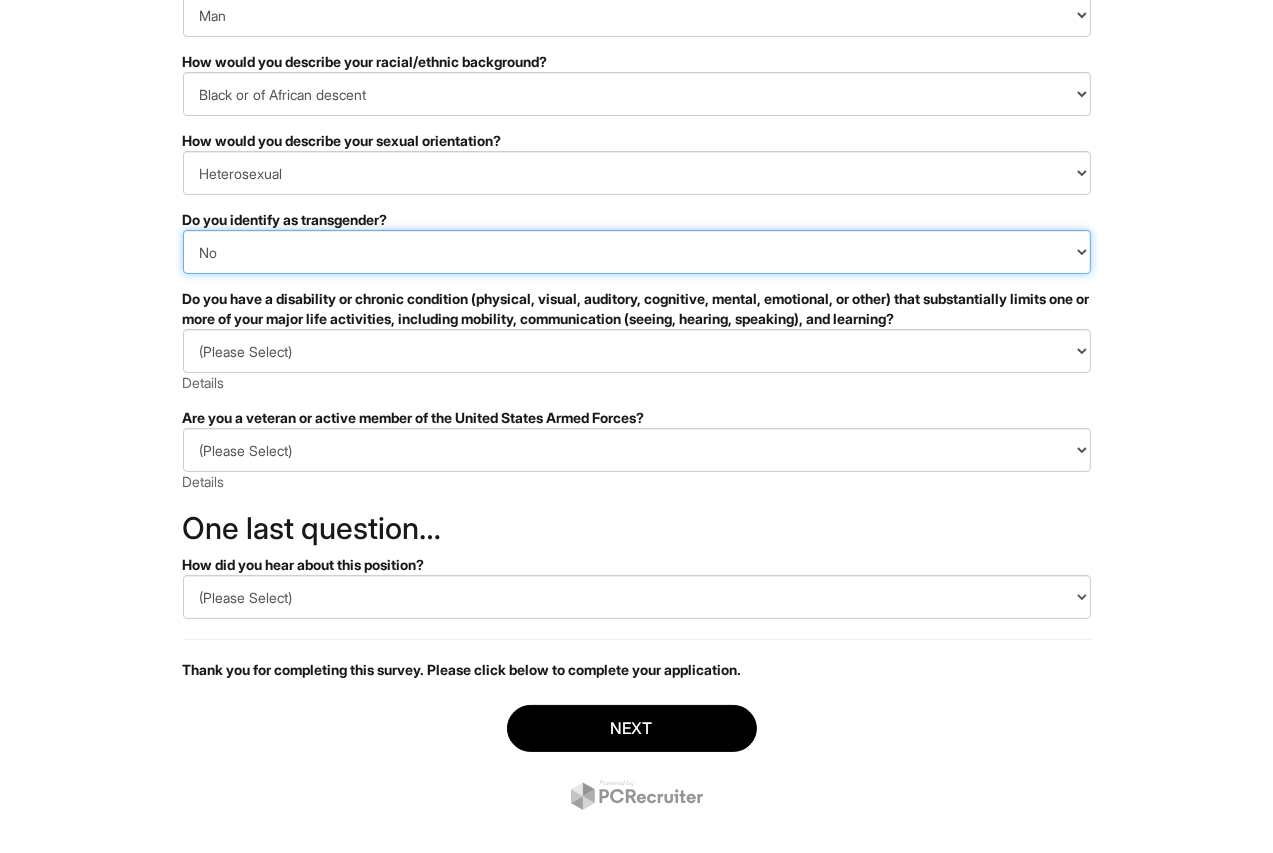 scroll, scrollTop: 272, scrollLeft: 0, axis: vertical 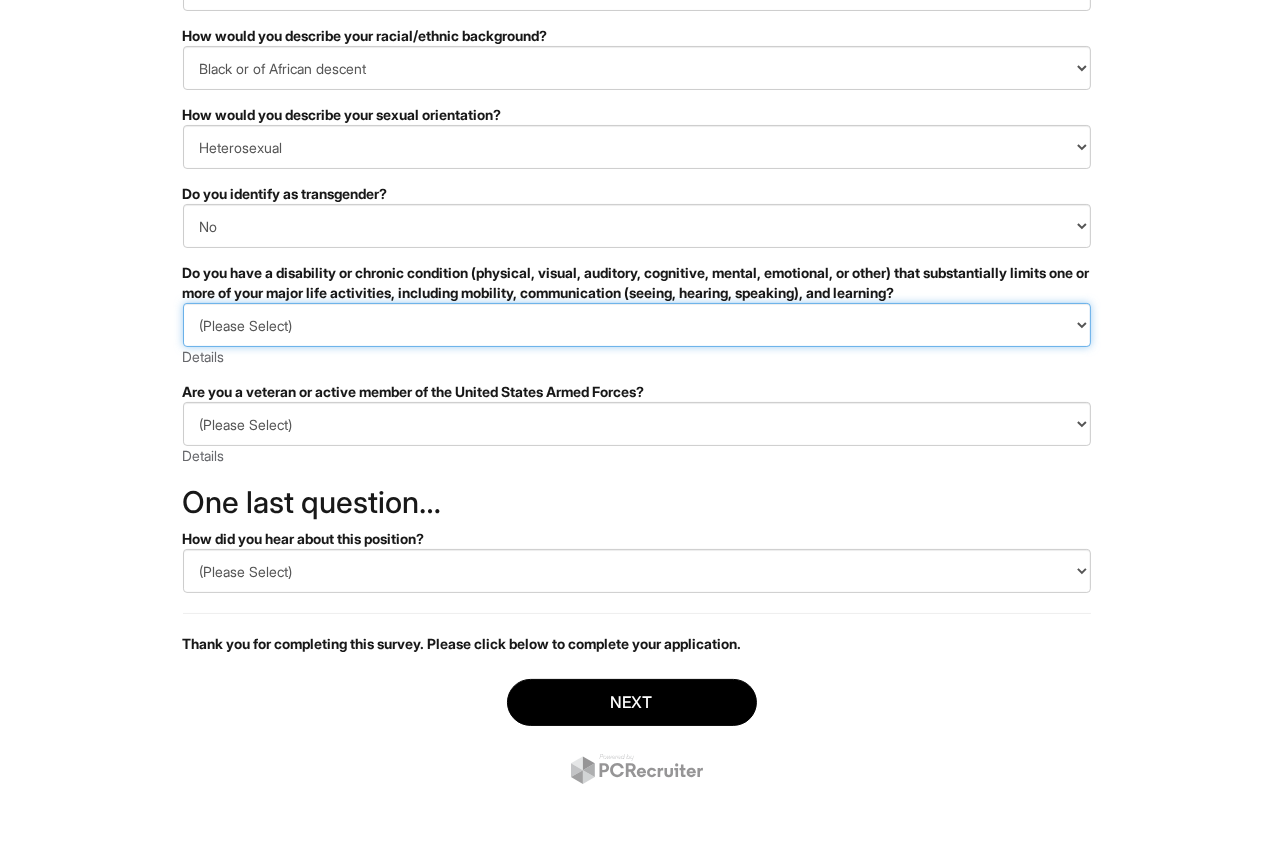 click on "(Please Select) YES, I HAVE A DISABILITY (or previously had a disability) NO, I DON'T HAVE A DISABILITY I DON'T WISH TO ANSWER" at bounding box center (637, 325) 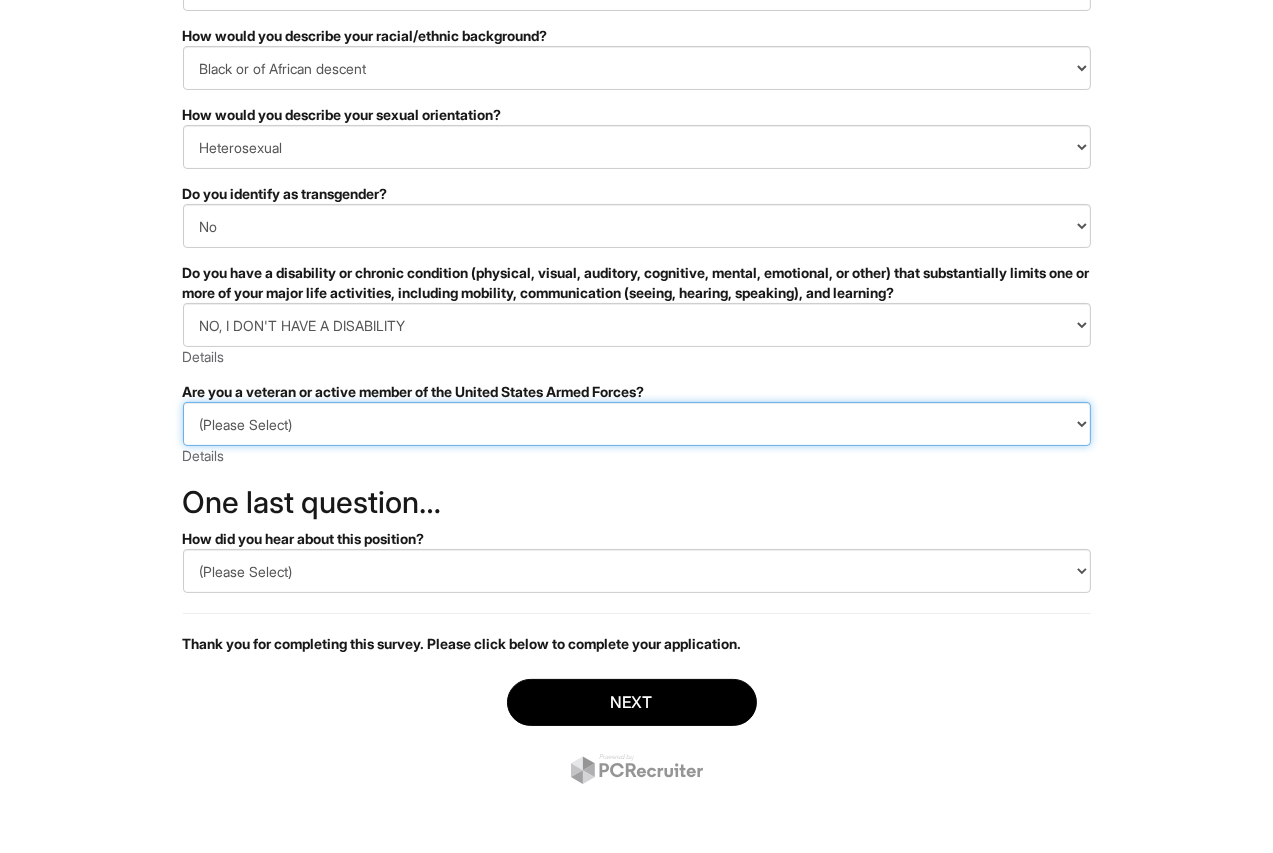 click on "(Please Select) I IDENTIFY AS ONE OR MORE OF THE CLASSIFICATIONS OF PROTECTED VETERANS LISTED I AM NOT A PROTECTED VETERAN I PREFER NOT TO ANSWER" at bounding box center [637, 424] 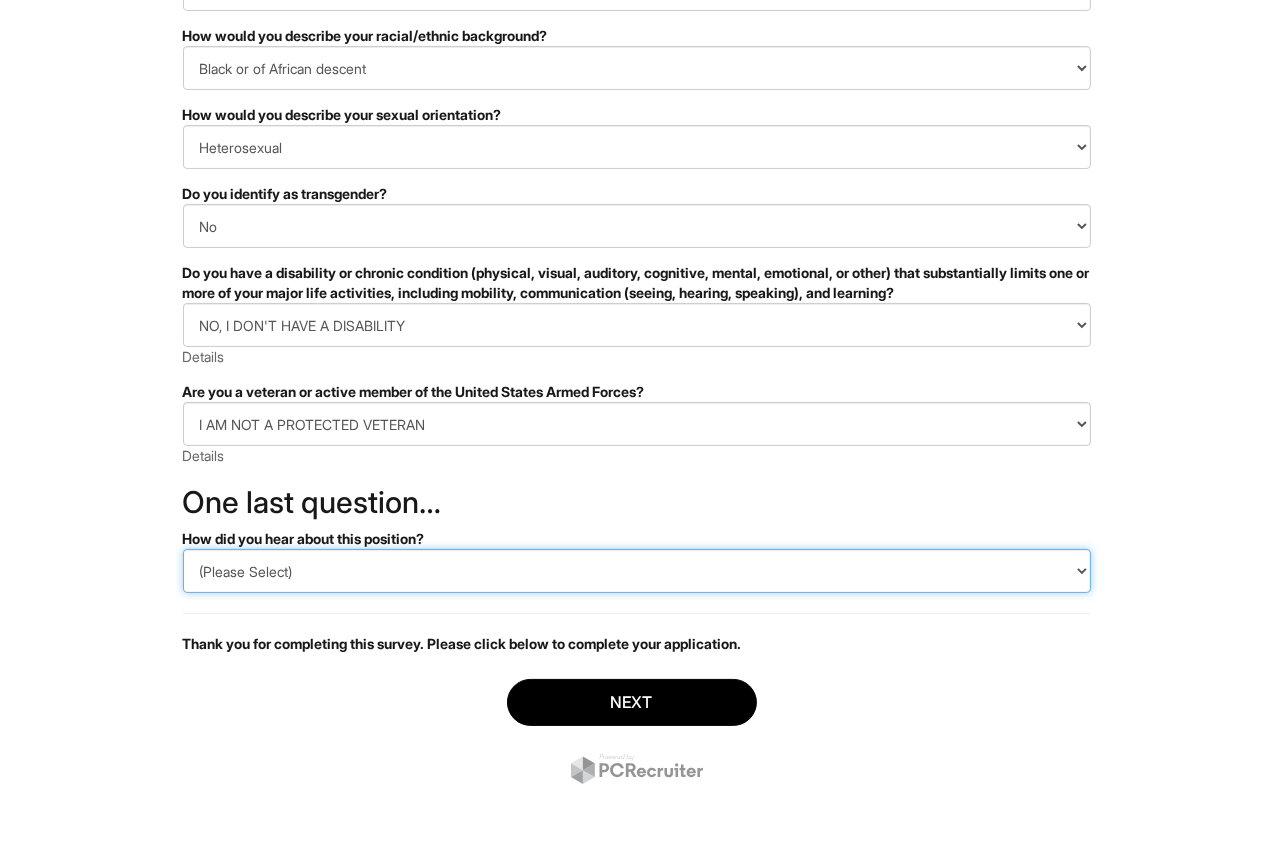 click on "(Please Select) CareerBuilder Indeed LinkedIn Monster Referral Other" at bounding box center [637, 571] 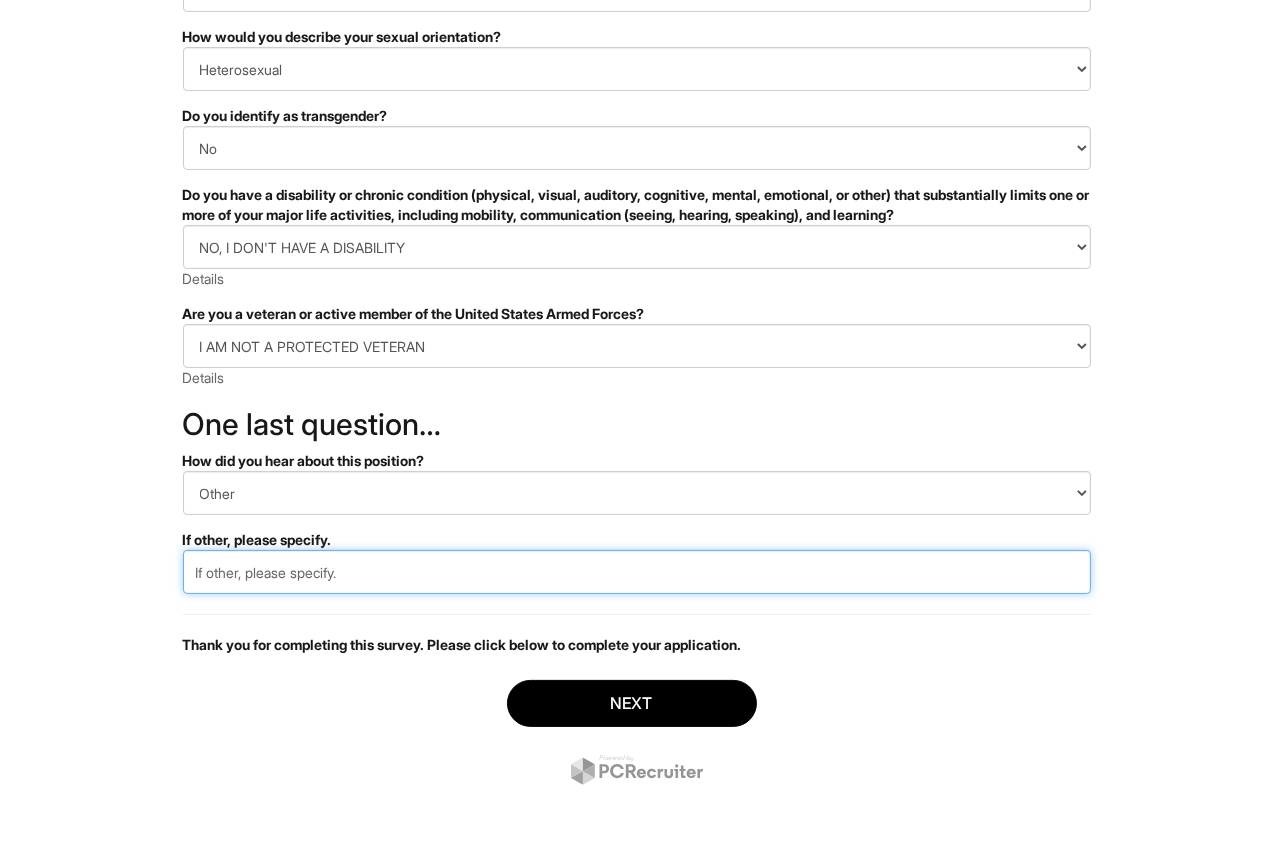 click at bounding box center [637, 572] 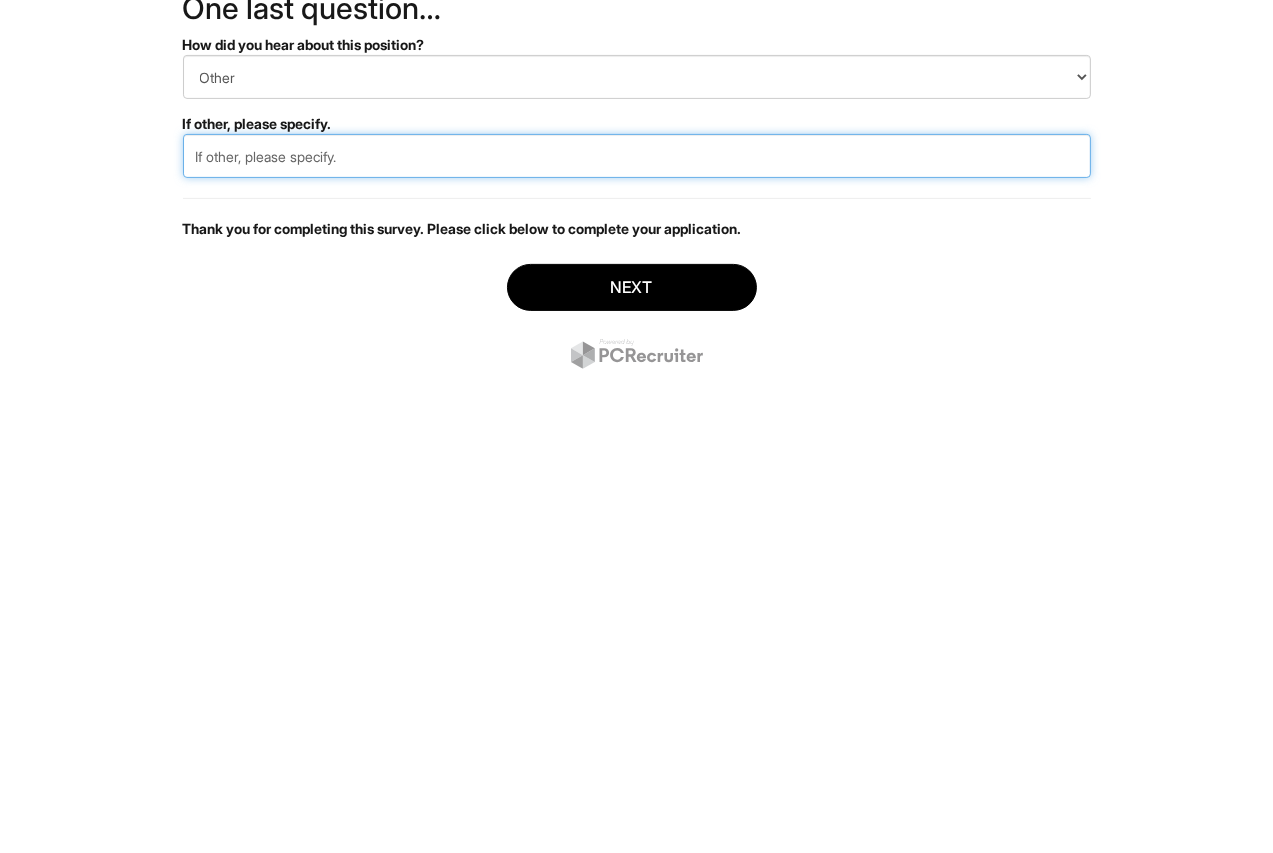 scroll, scrollTop: 350, scrollLeft: 0, axis: vertical 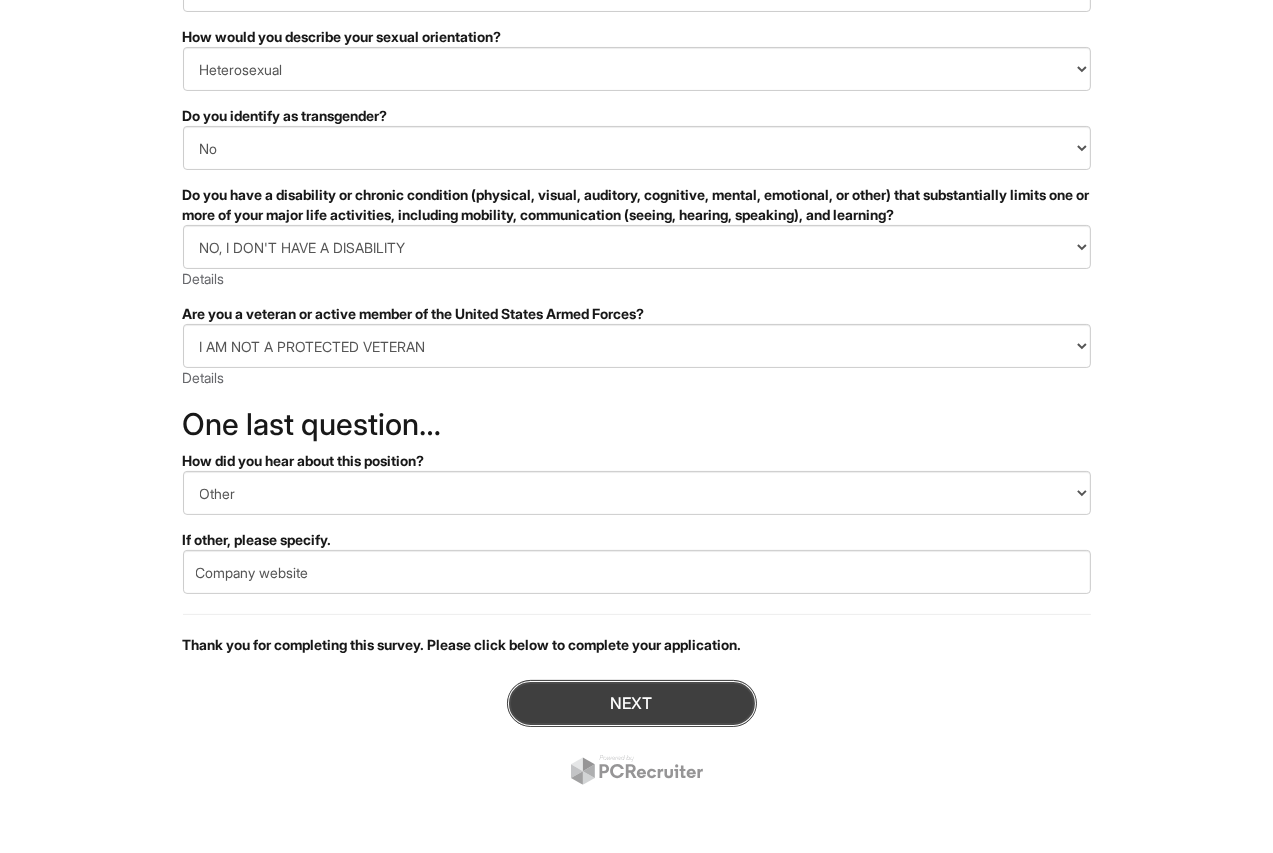 click on "Next" at bounding box center (632, 703) 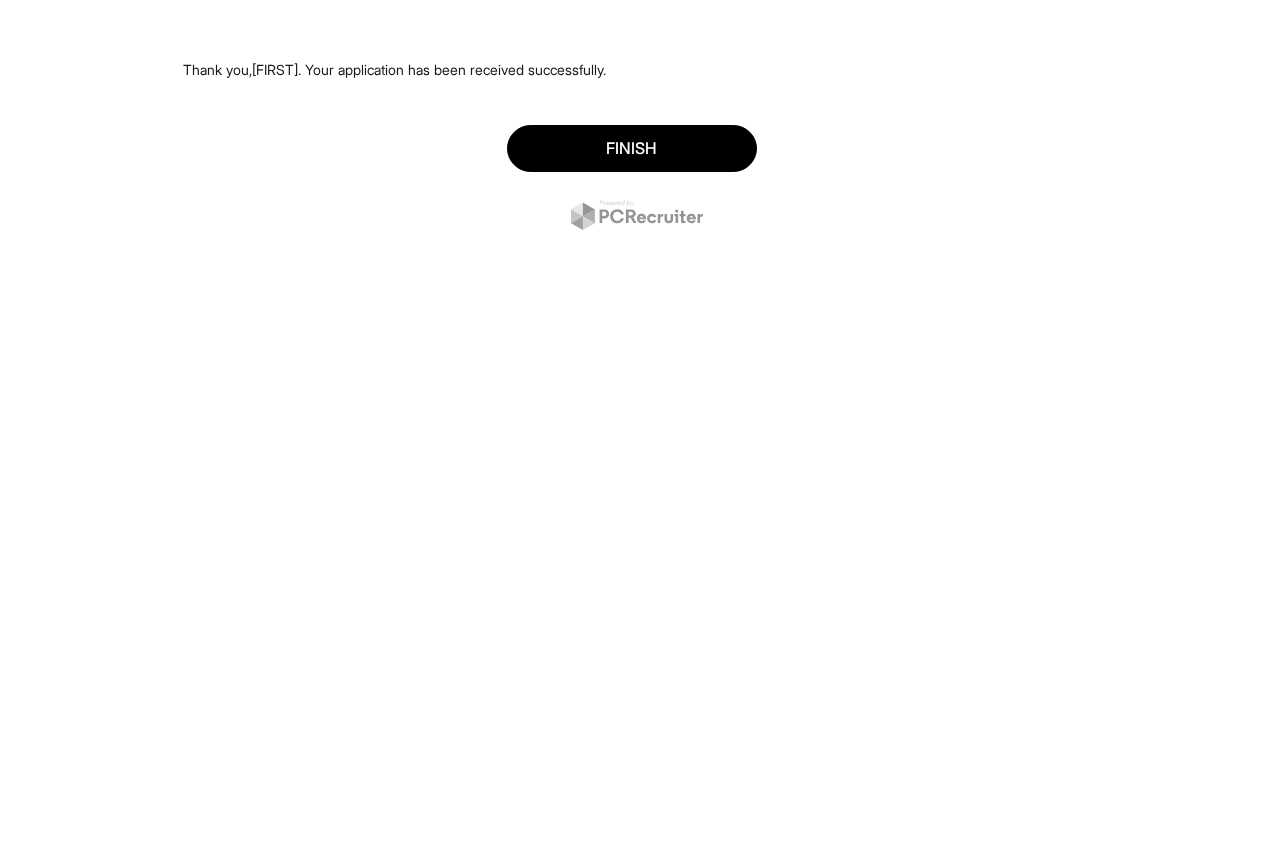scroll, scrollTop: 0, scrollLeft: 0, axis: both 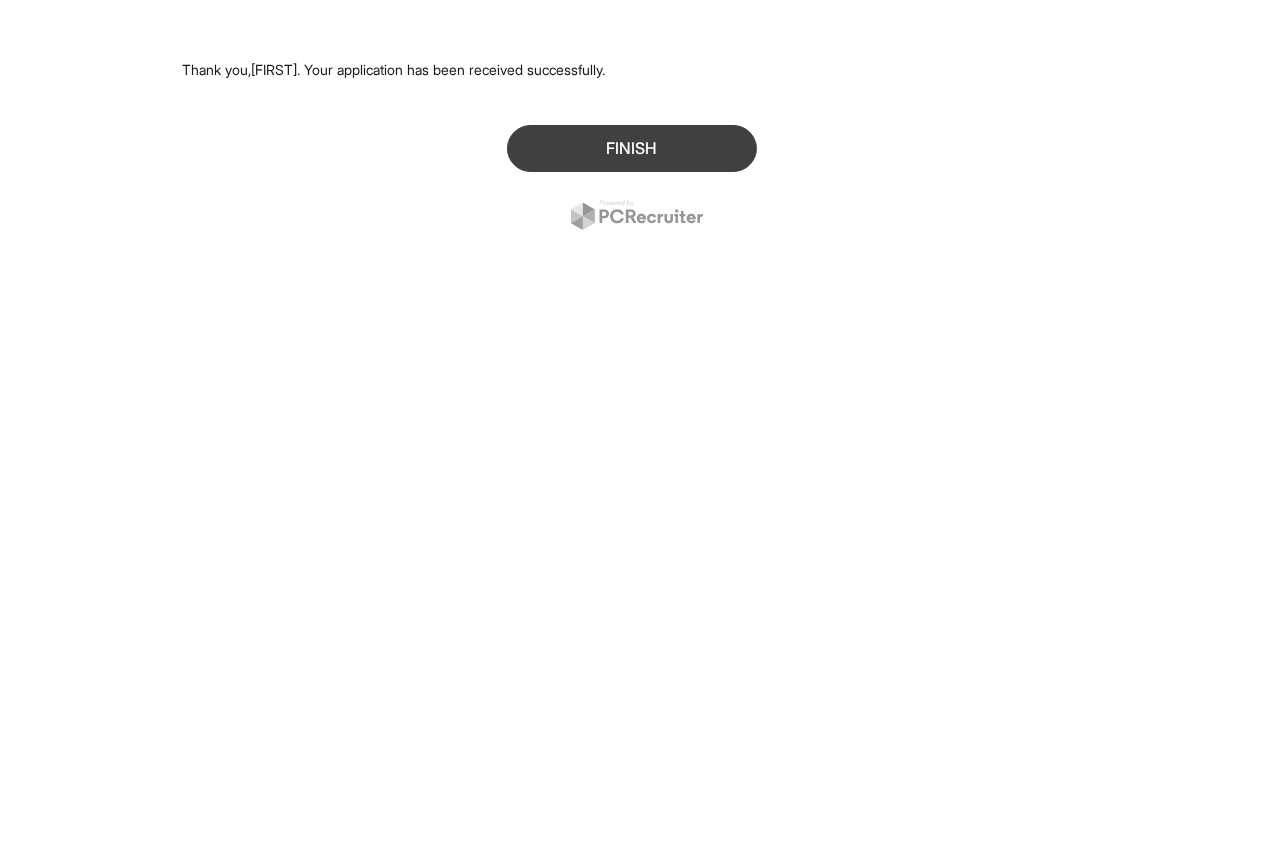 click on "Finish" at bounding box center [632, 148] 